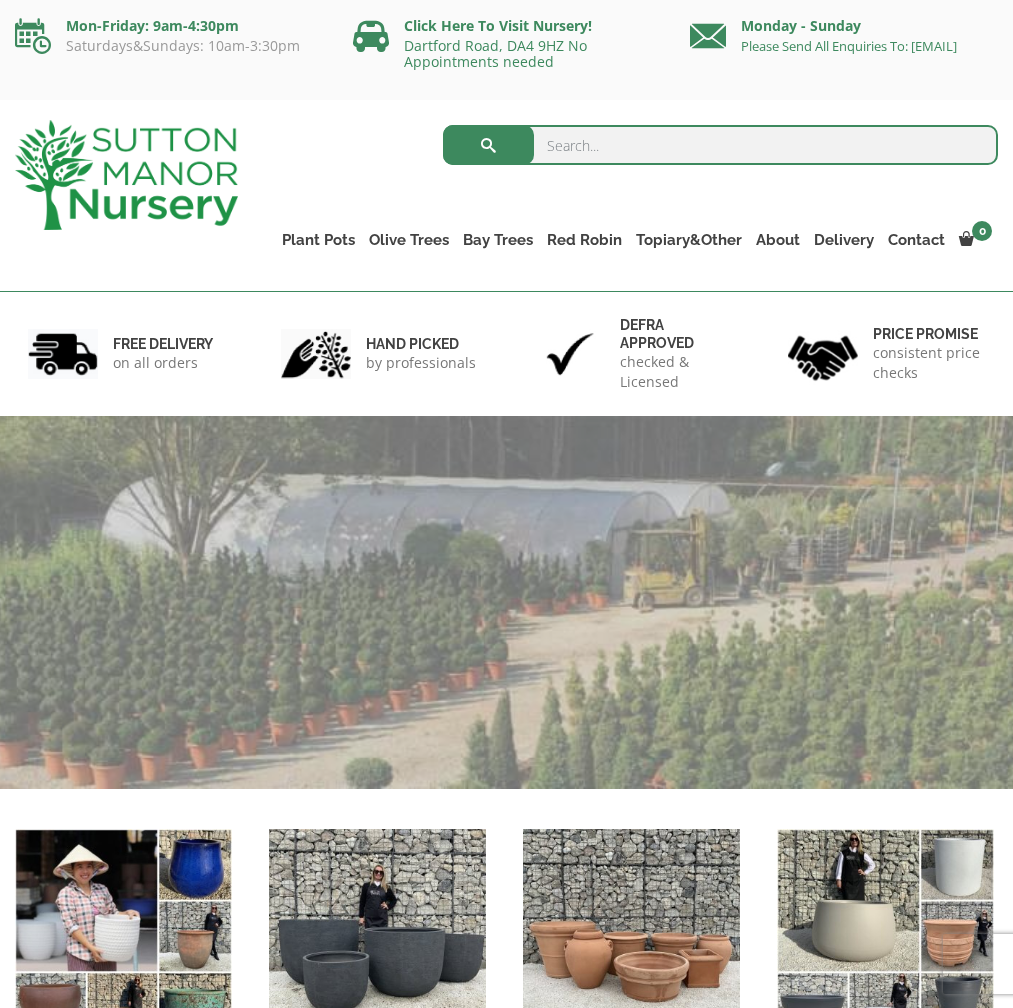 scroll, scrollTop: 0, scrollLeft: 0, axis: both 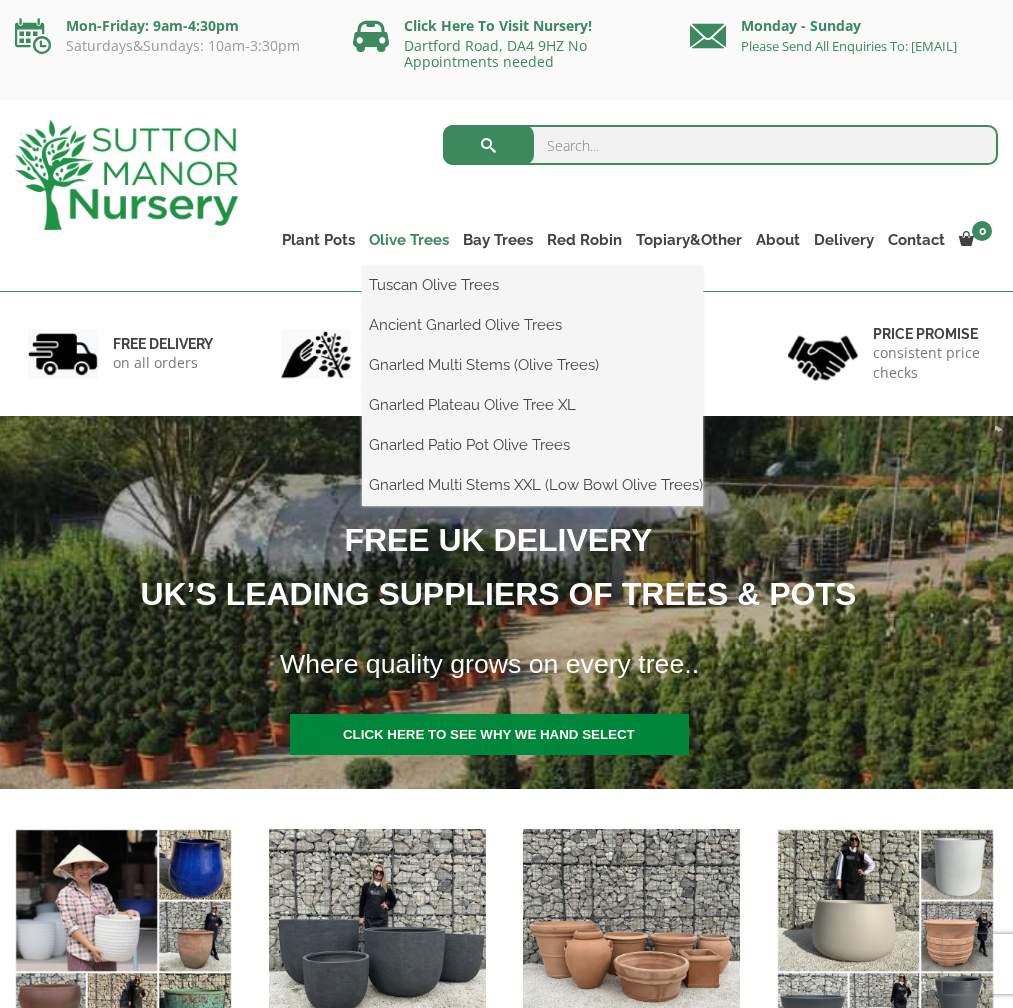 click on "Olive Trees" at bounding box center [409, 240] 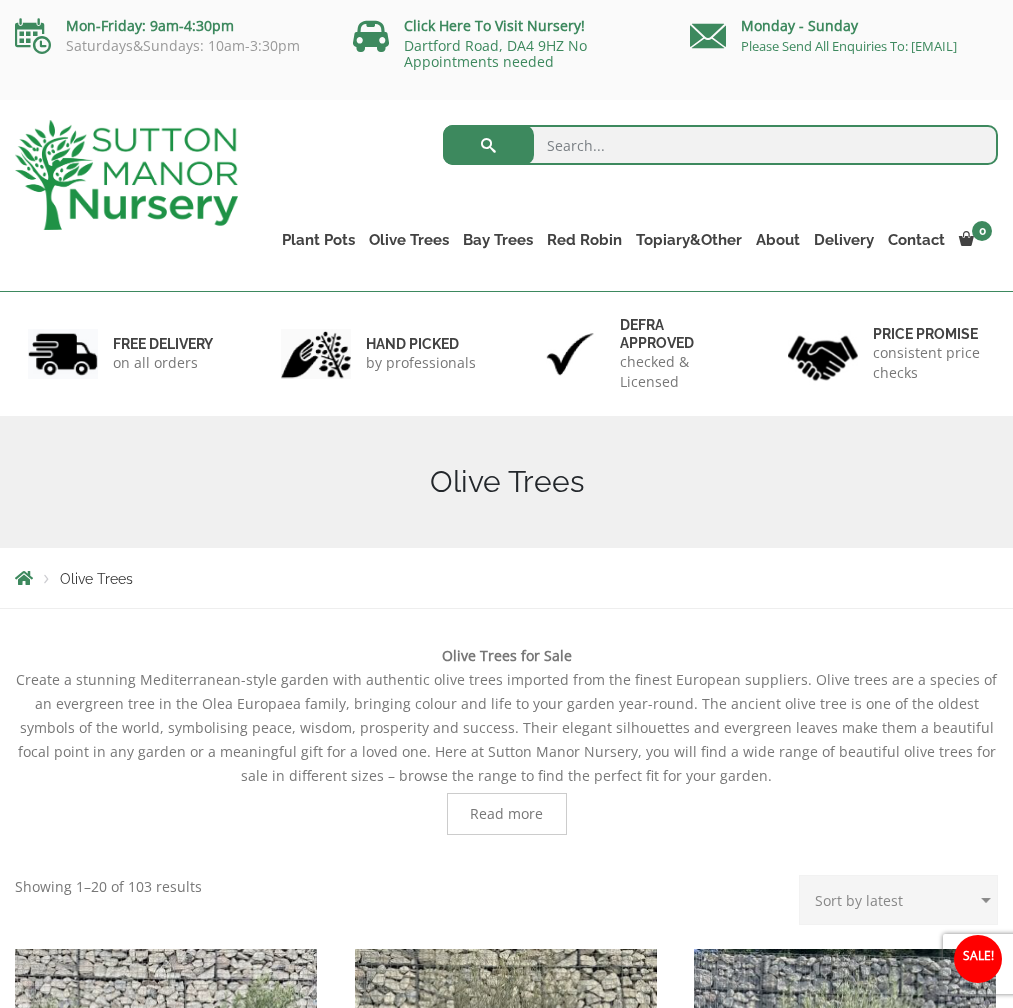 scroll, scrollTop: 0, scrollLeft: 0, axis: both 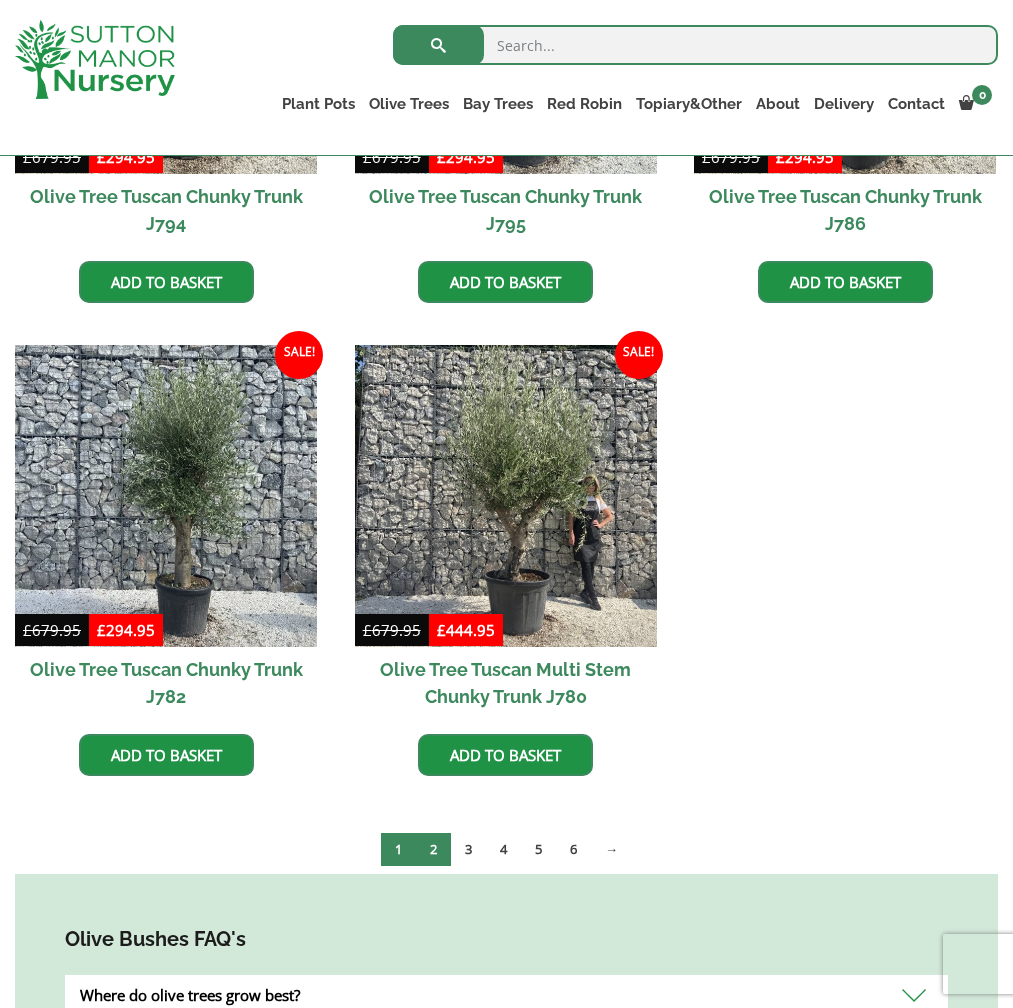 click on "2" at bounding box center [433, 849] 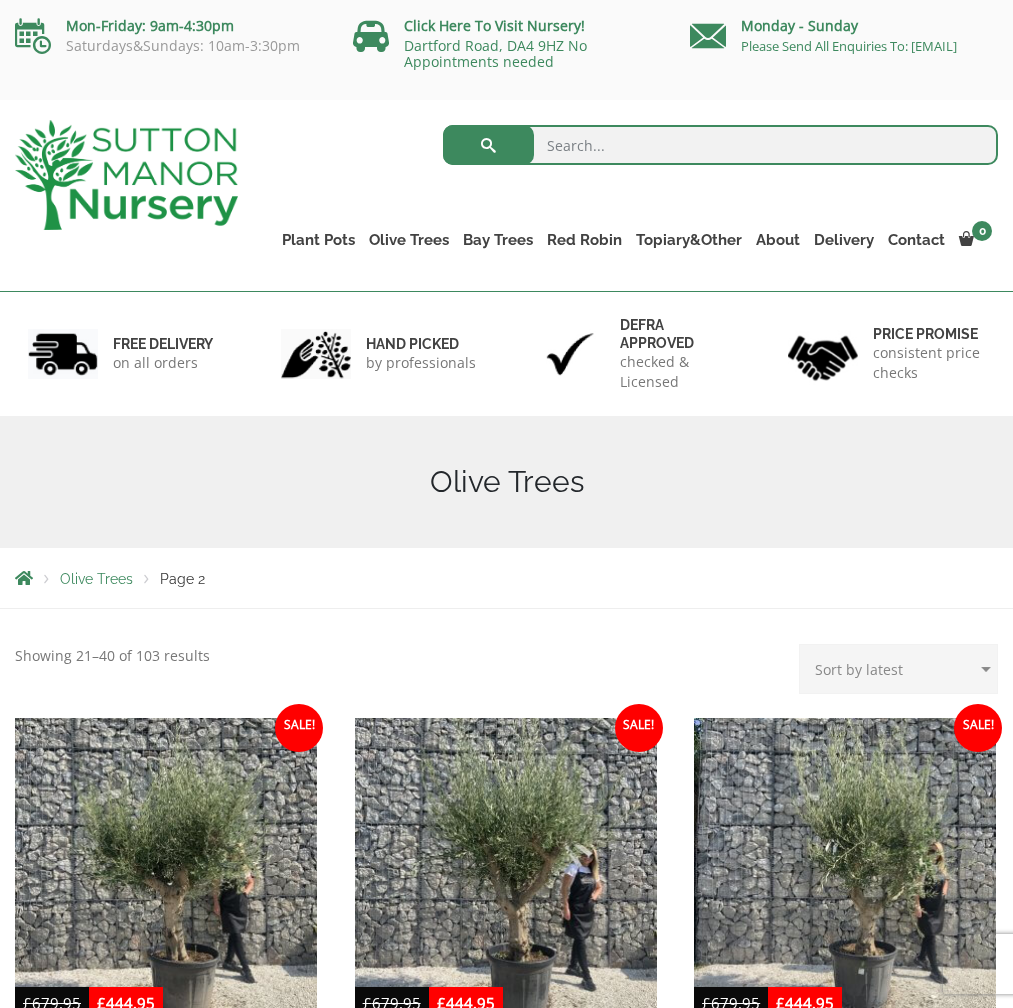 scroll, scrollTop: 0, scrollLeft: 0, axis: both 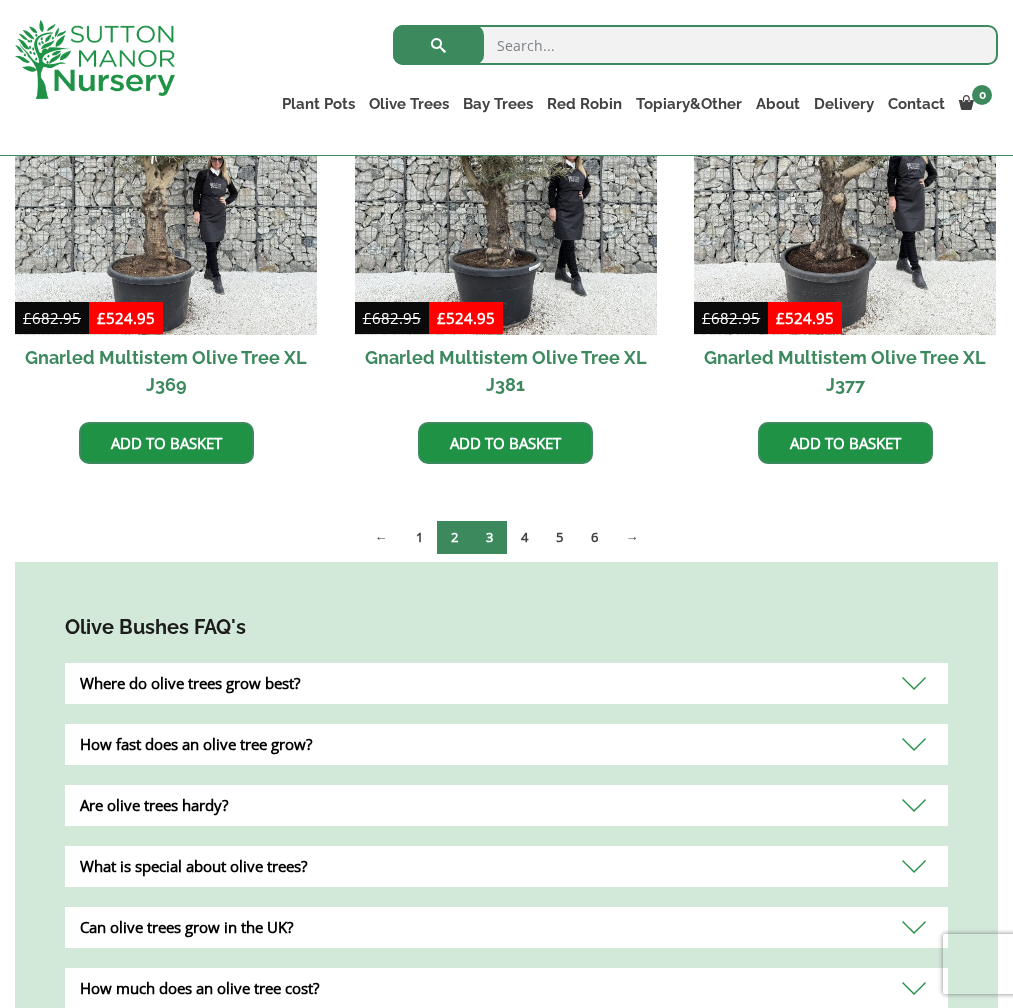 click on "3" at bounding box center [489, 537] 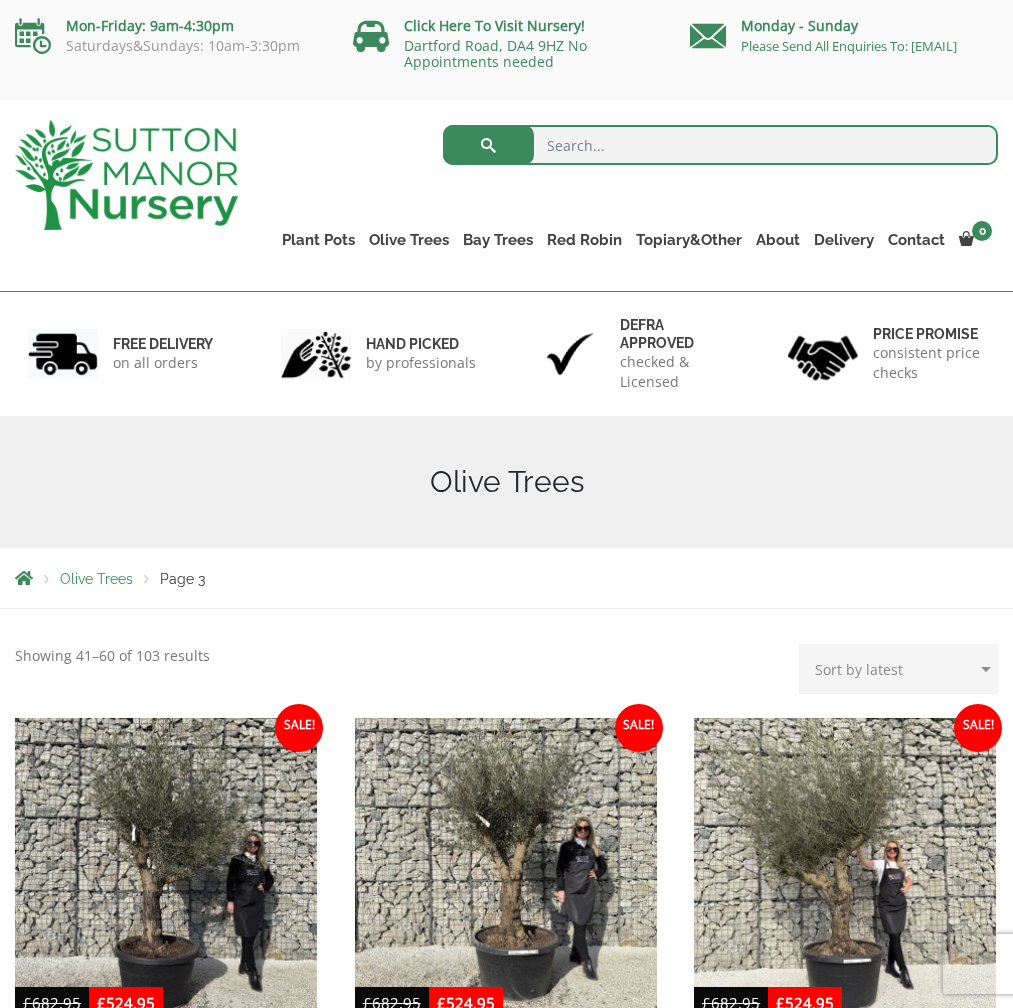 scroll, scrollTop: 82, scrollLeft: 0, axis: vertical 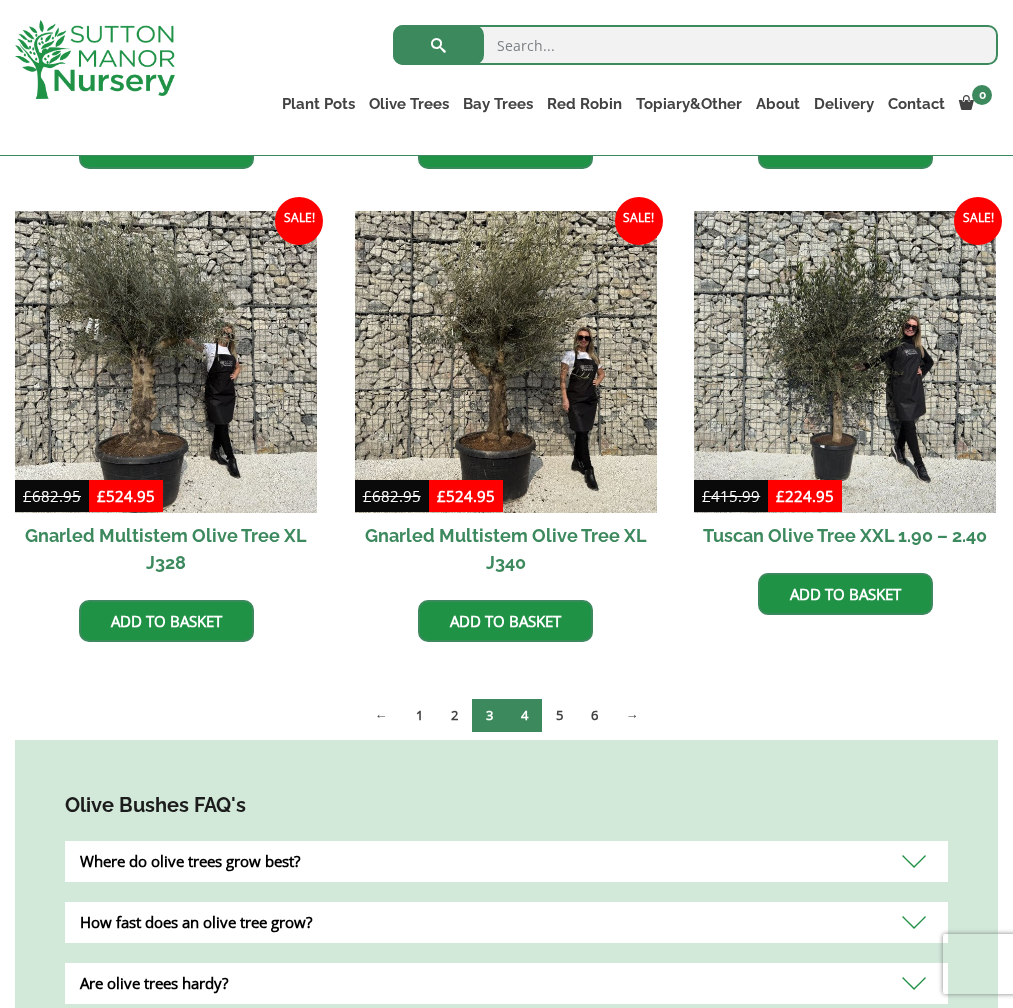 click on "4" at bounding box center [524, 715] 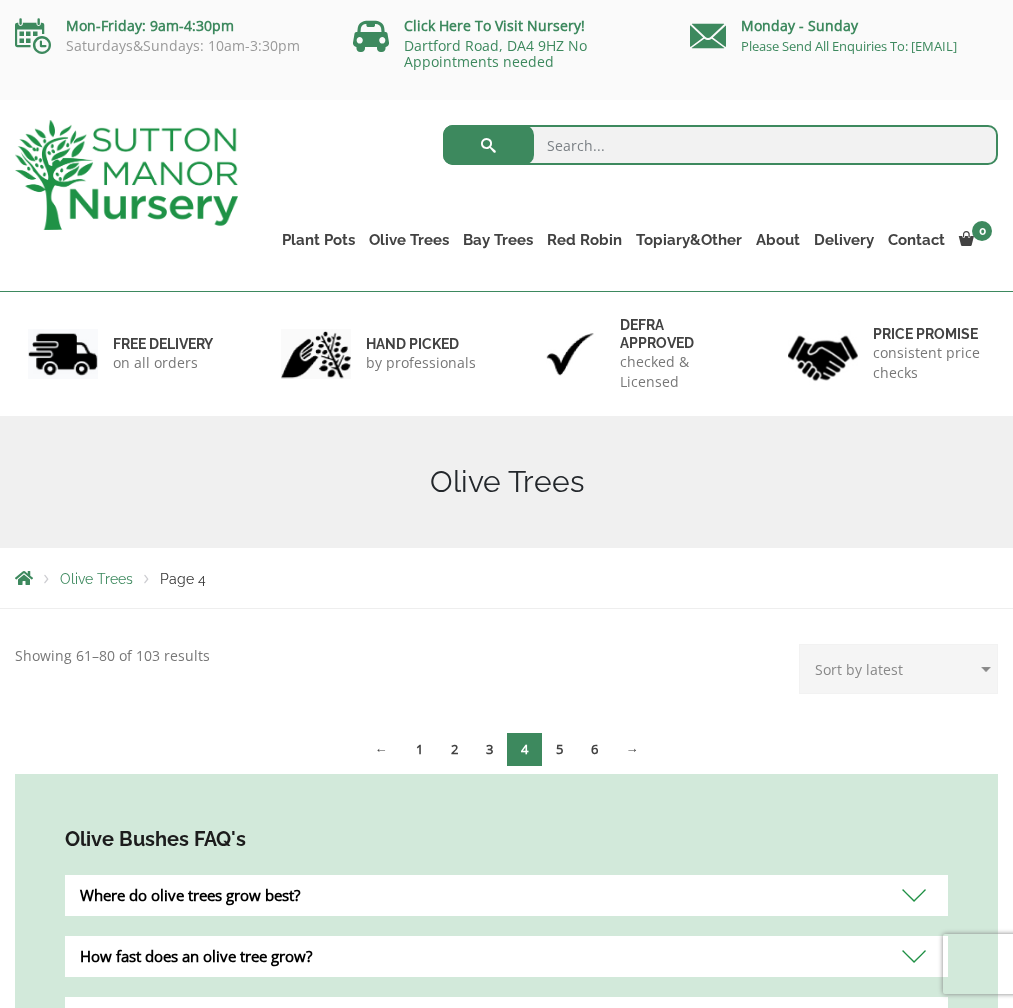 scroll, scrollTop: 0, scrollLeft: 0, axis: both 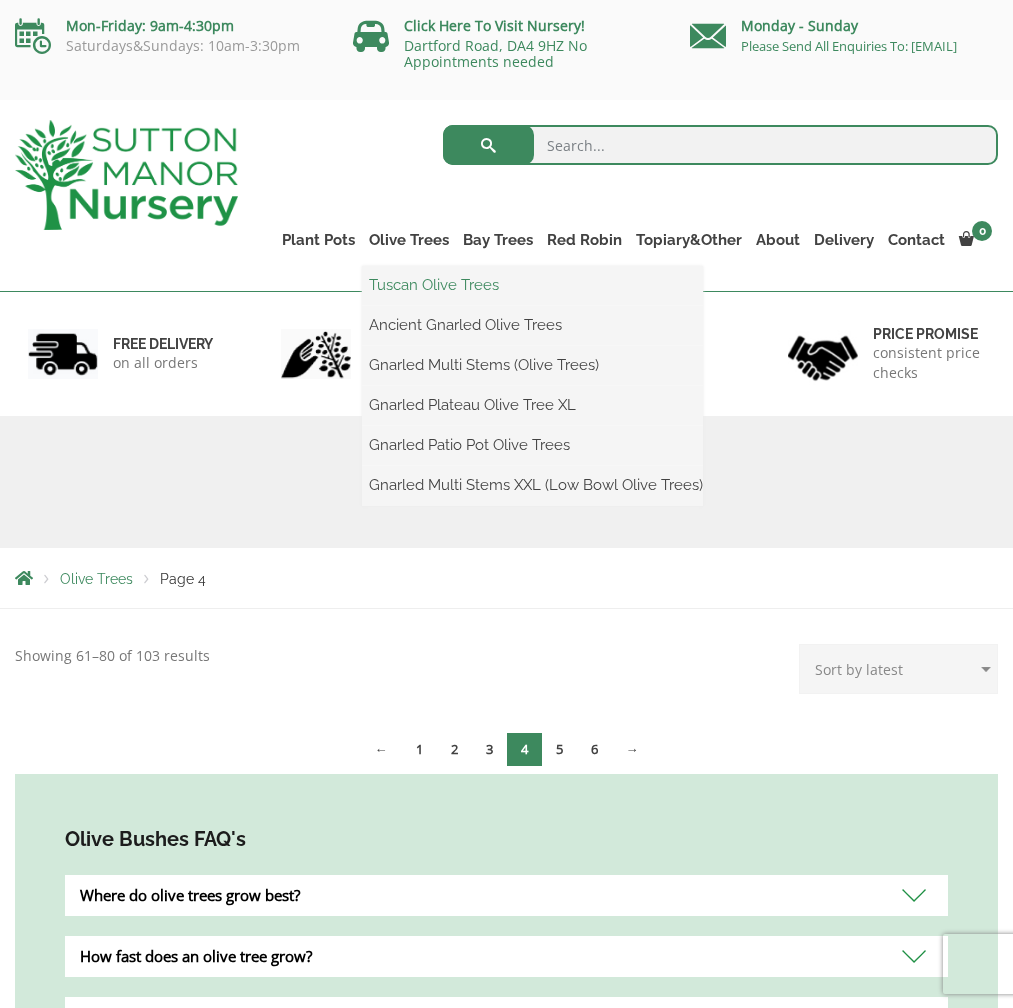 click on "Tuscan Olive Trees" at bounding box center (532, 285) 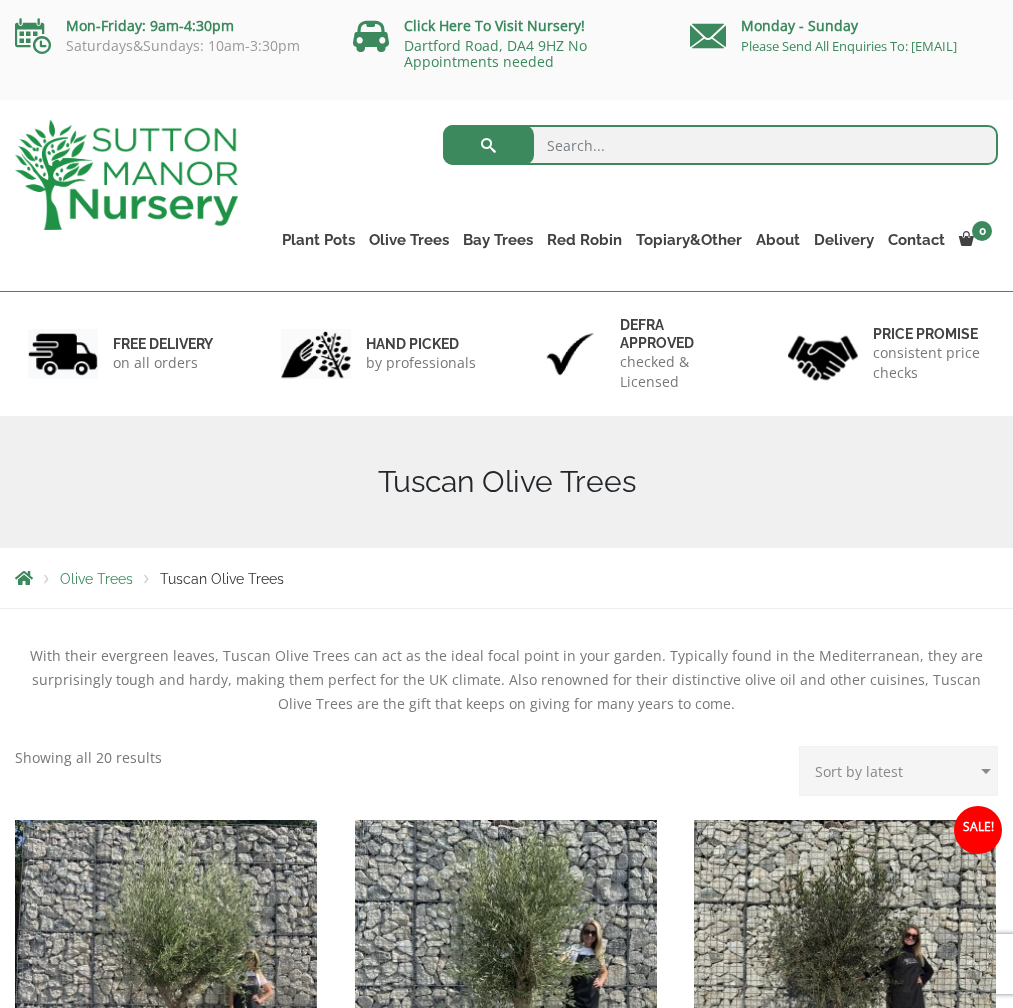 scroll, scrollTop: 0, scrollLeft: 0, axis: both 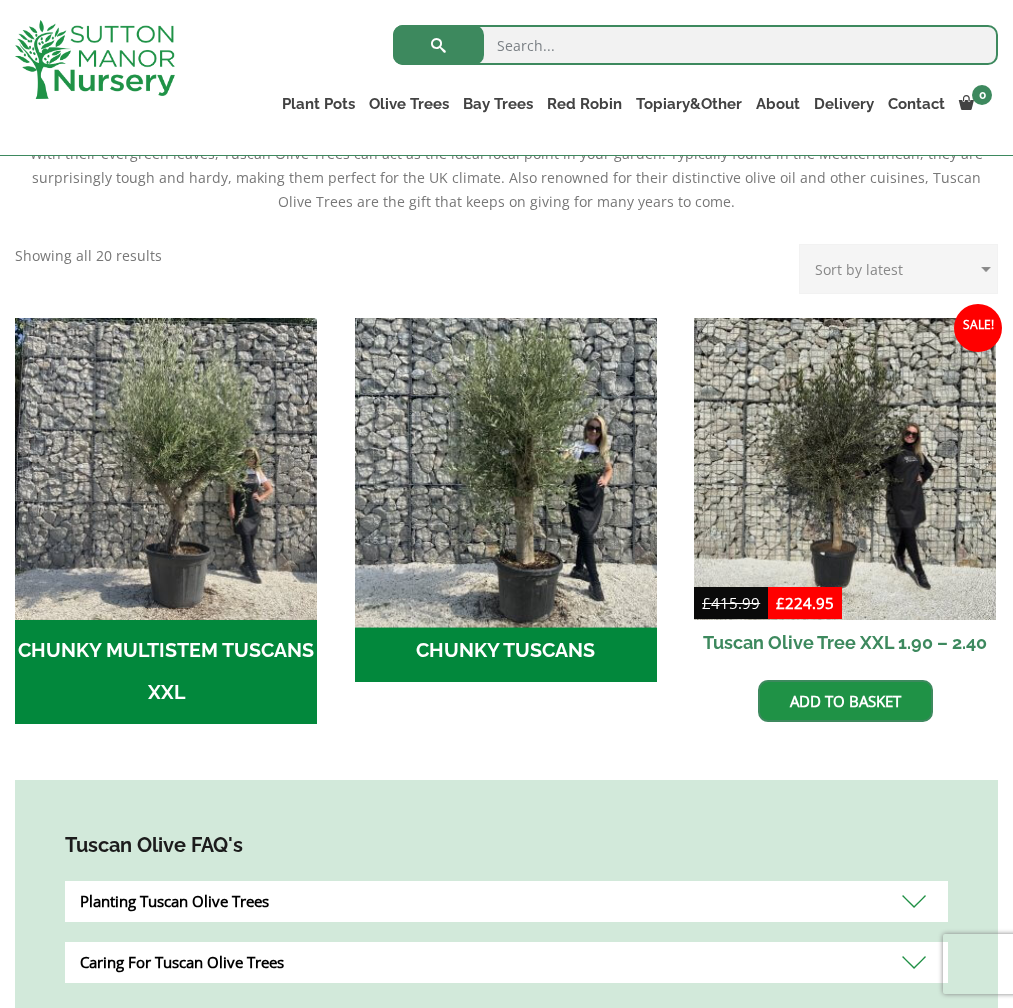 click at bounding box center [505, 468] 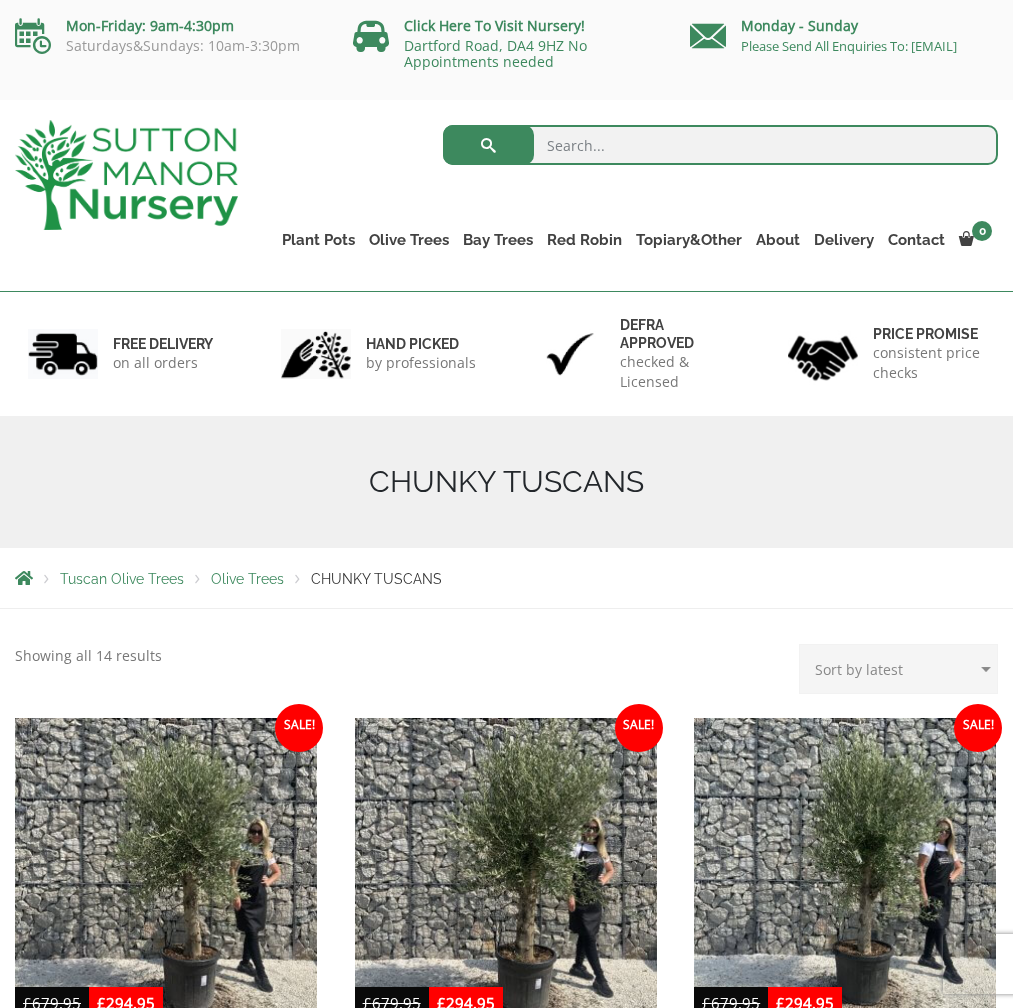 scroll, scrollTop: 0, scrollLeft: 0, axis: both 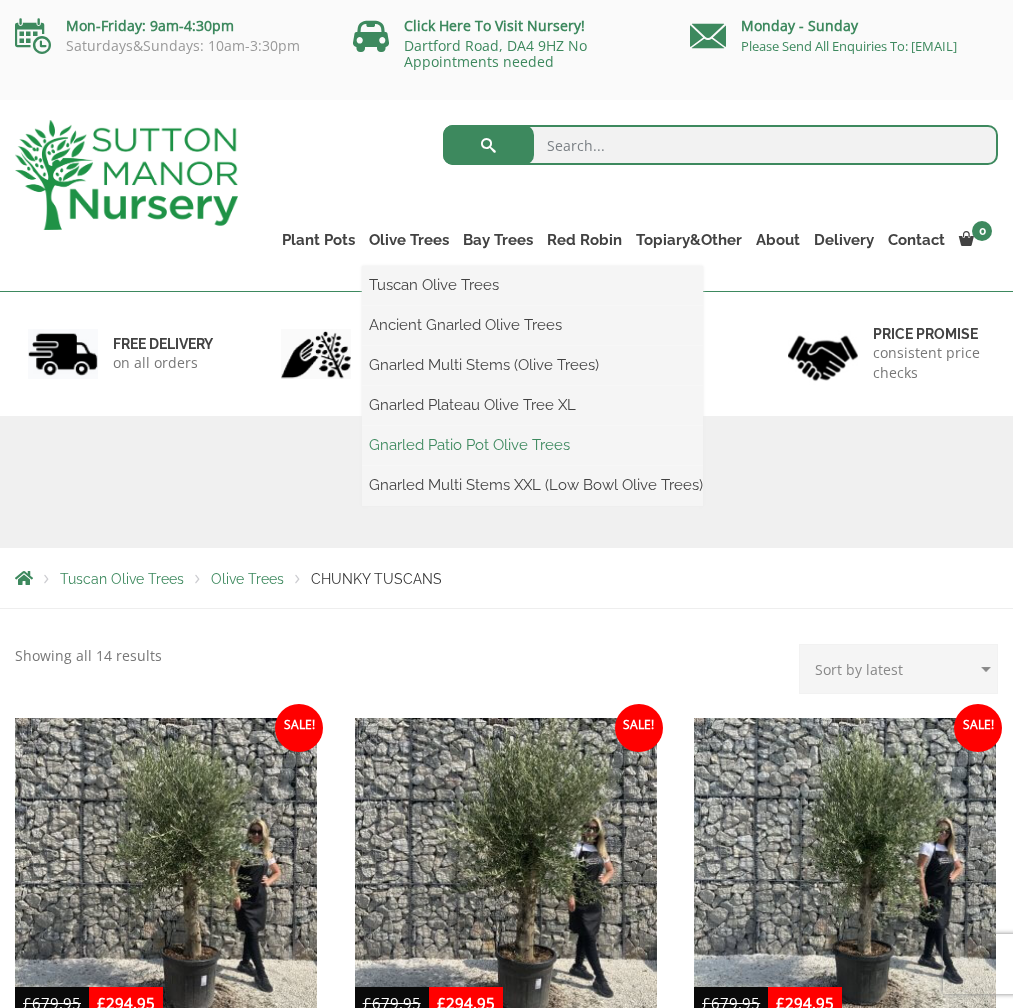 click on "Gnarled Patio Pot Olive Trees" at bounding box center (532, 445) 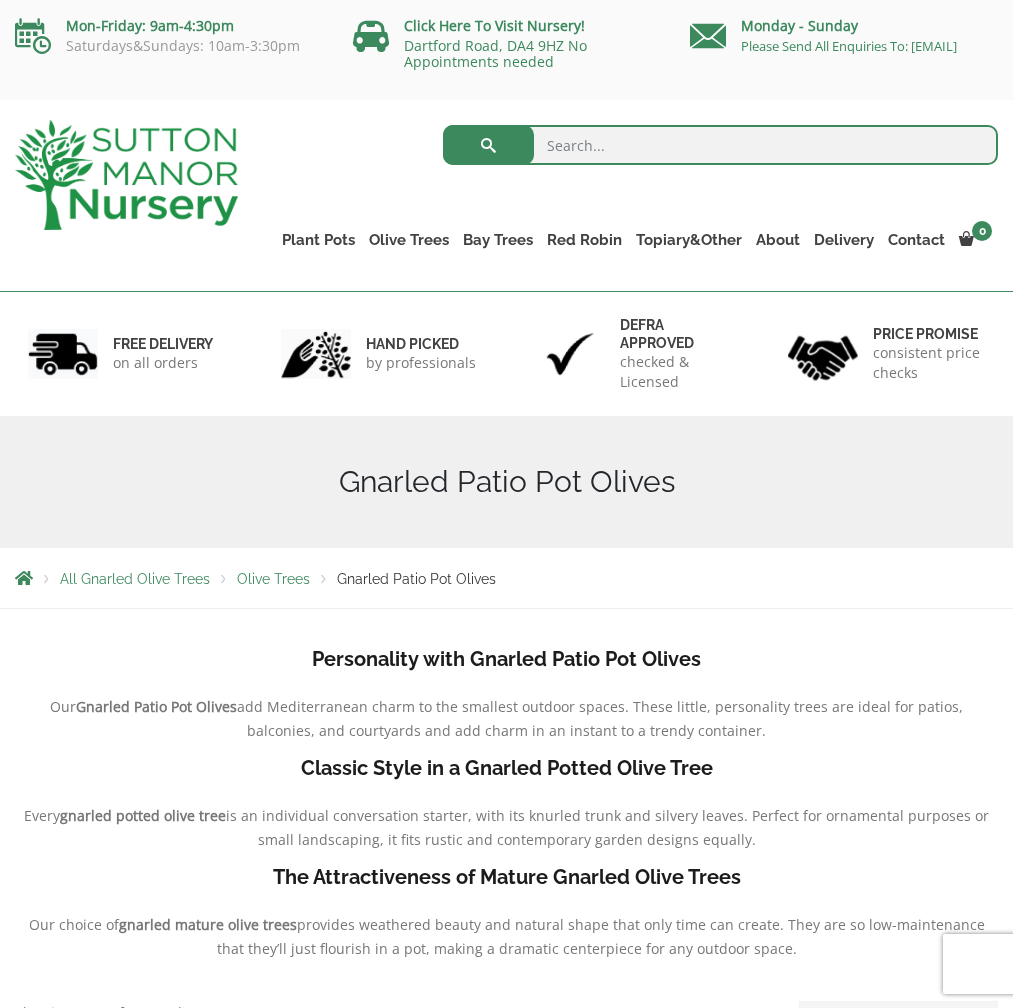 scroll, scrollTop: 0, scrollLeft: 0, axis: both 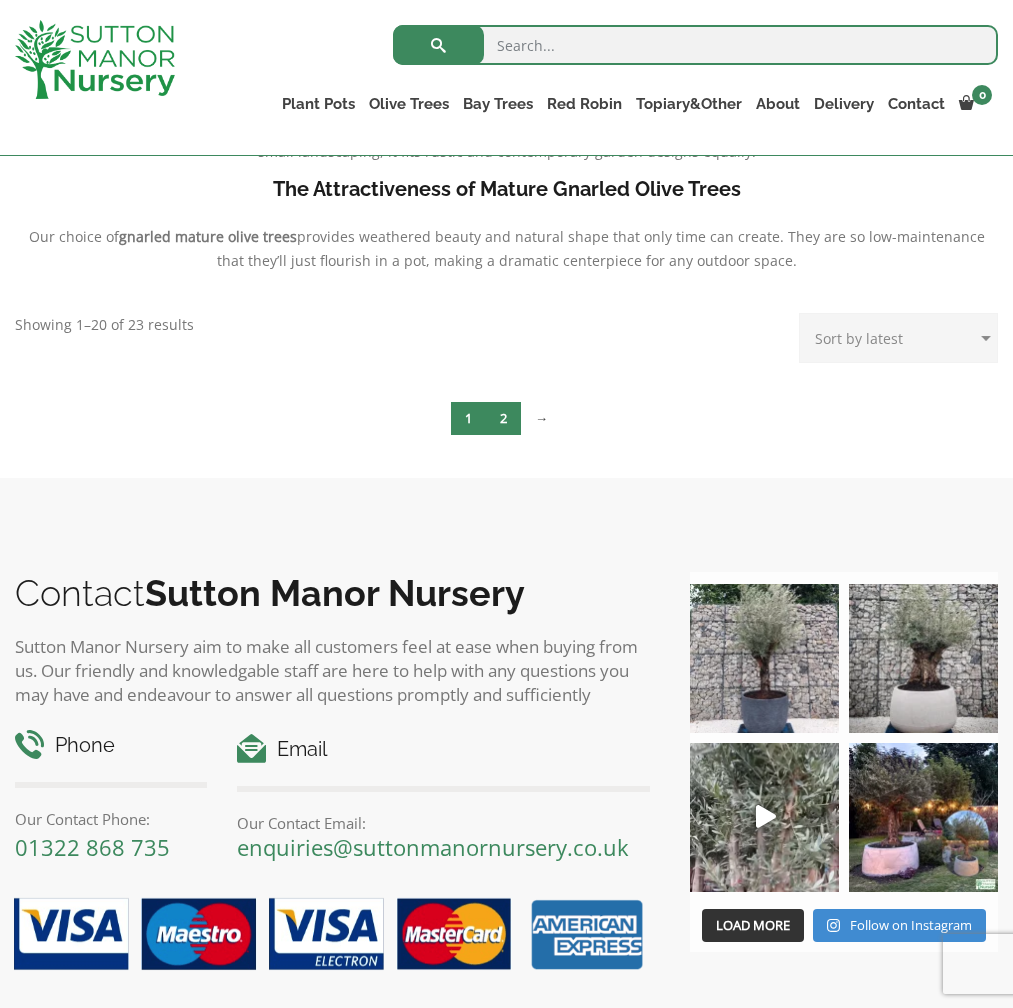 click on "2" at bounding box center [503, 418] 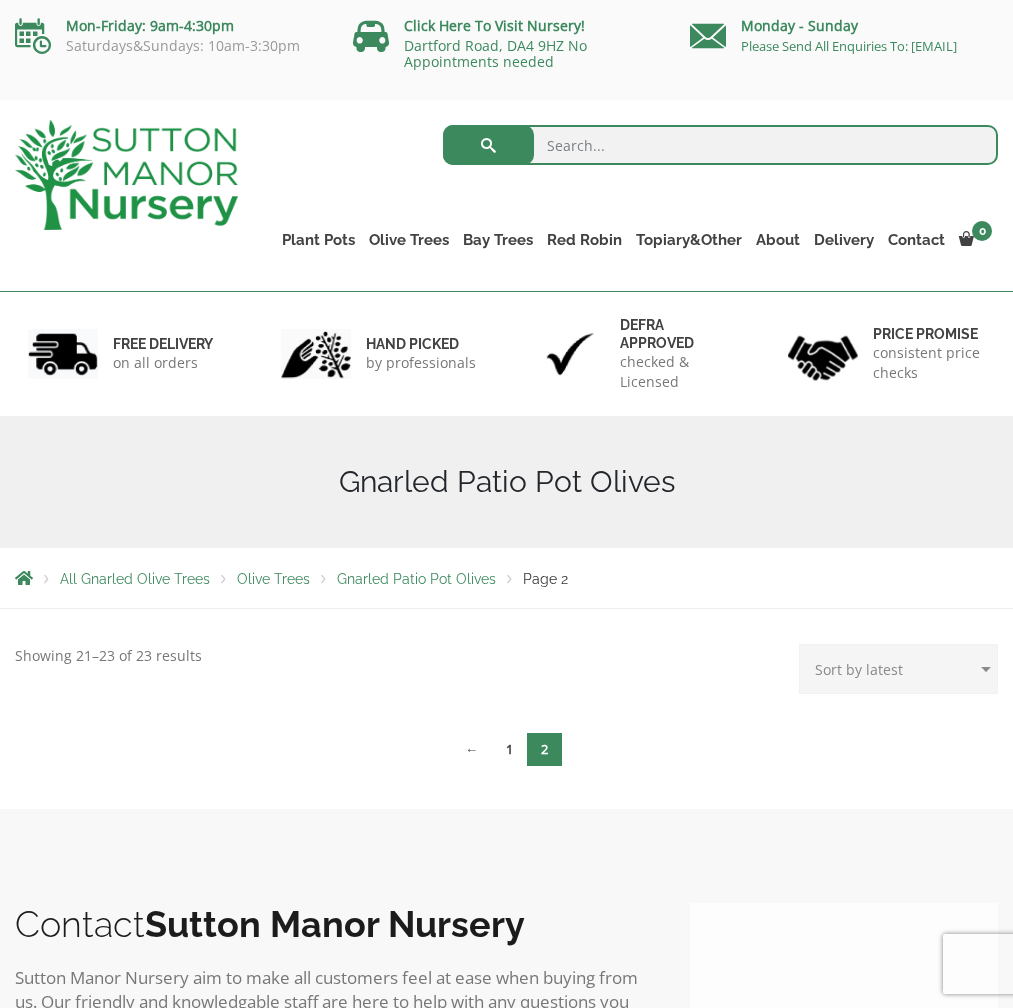 scroll, scrollTop: 0, scrollLeft: 0, axis: both 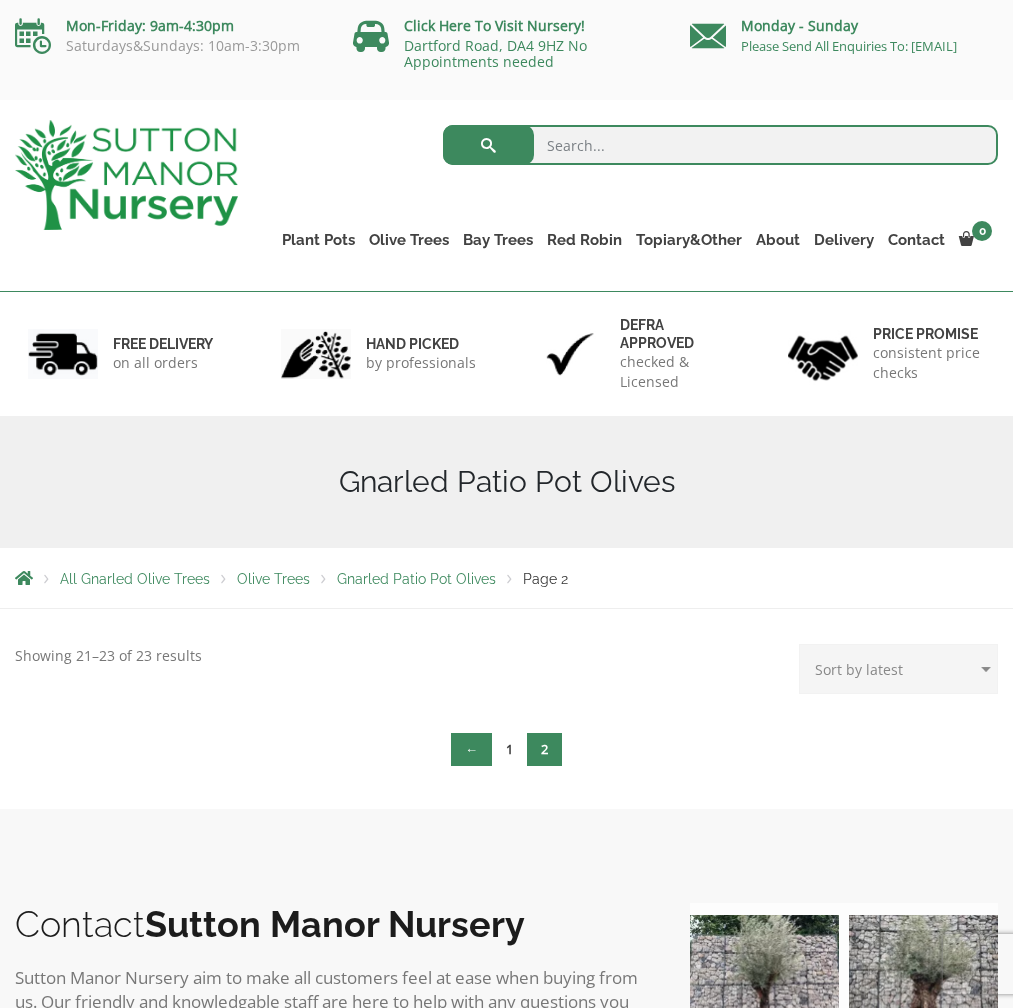 click on "←" at bounding box center (471, 749) 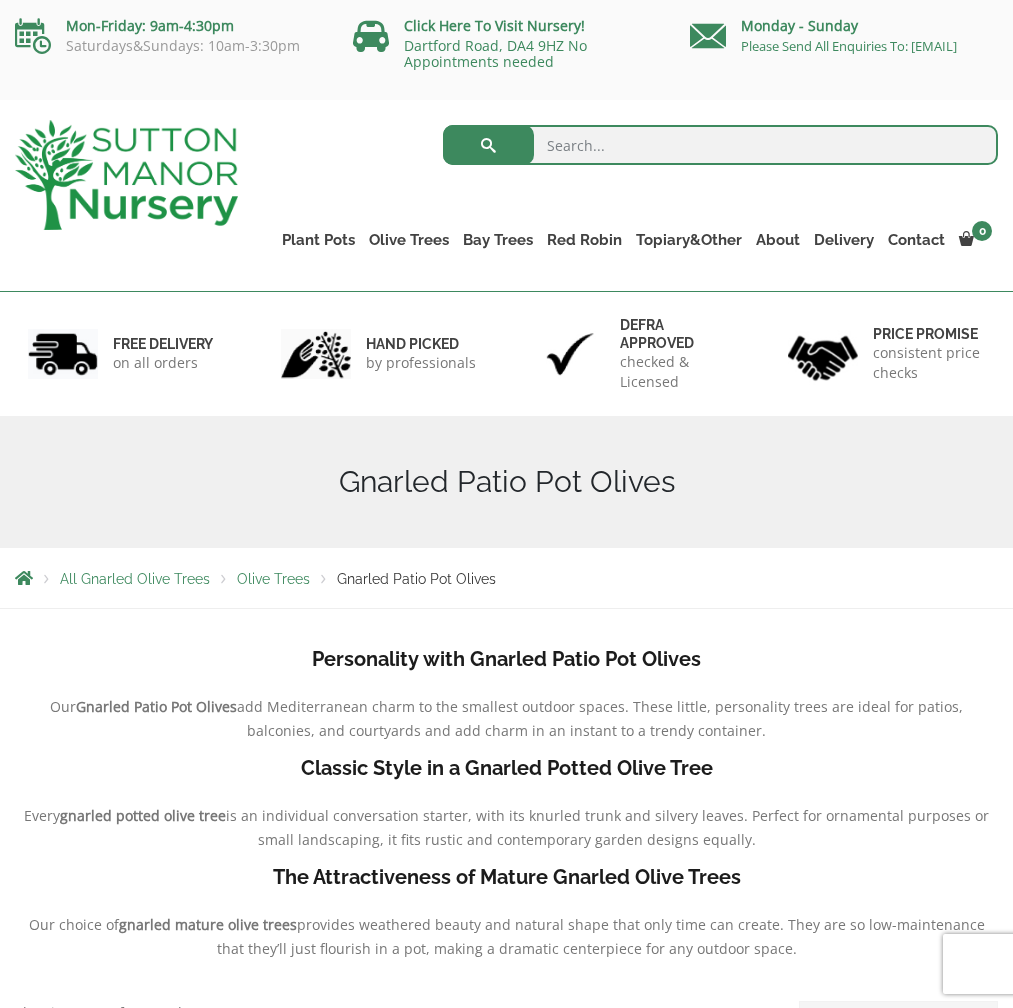scroll, scrollTop: 0, scrollLeft: 0, axis: both 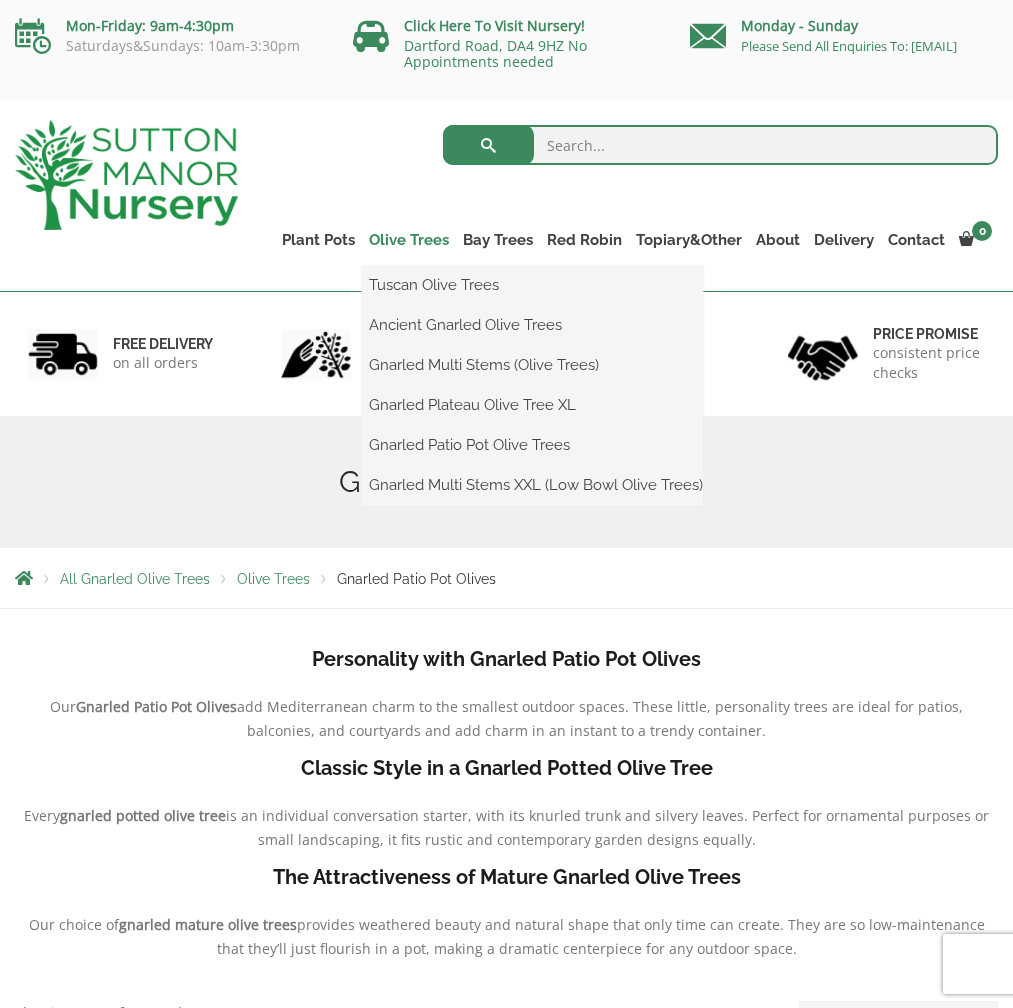 click on "Olive Trees" at bounding box center (409, 240) 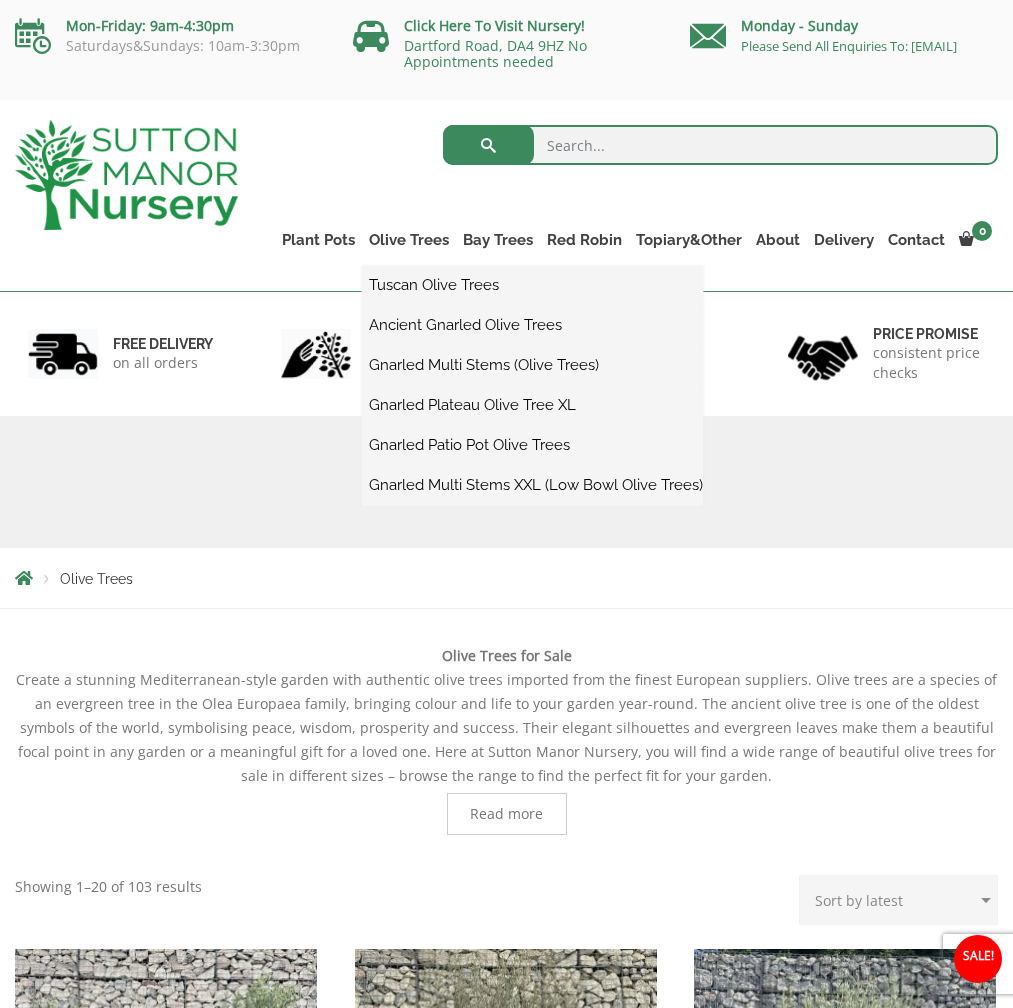 scroll, scrollTop: 0, scrollLeft: 0, axis: both 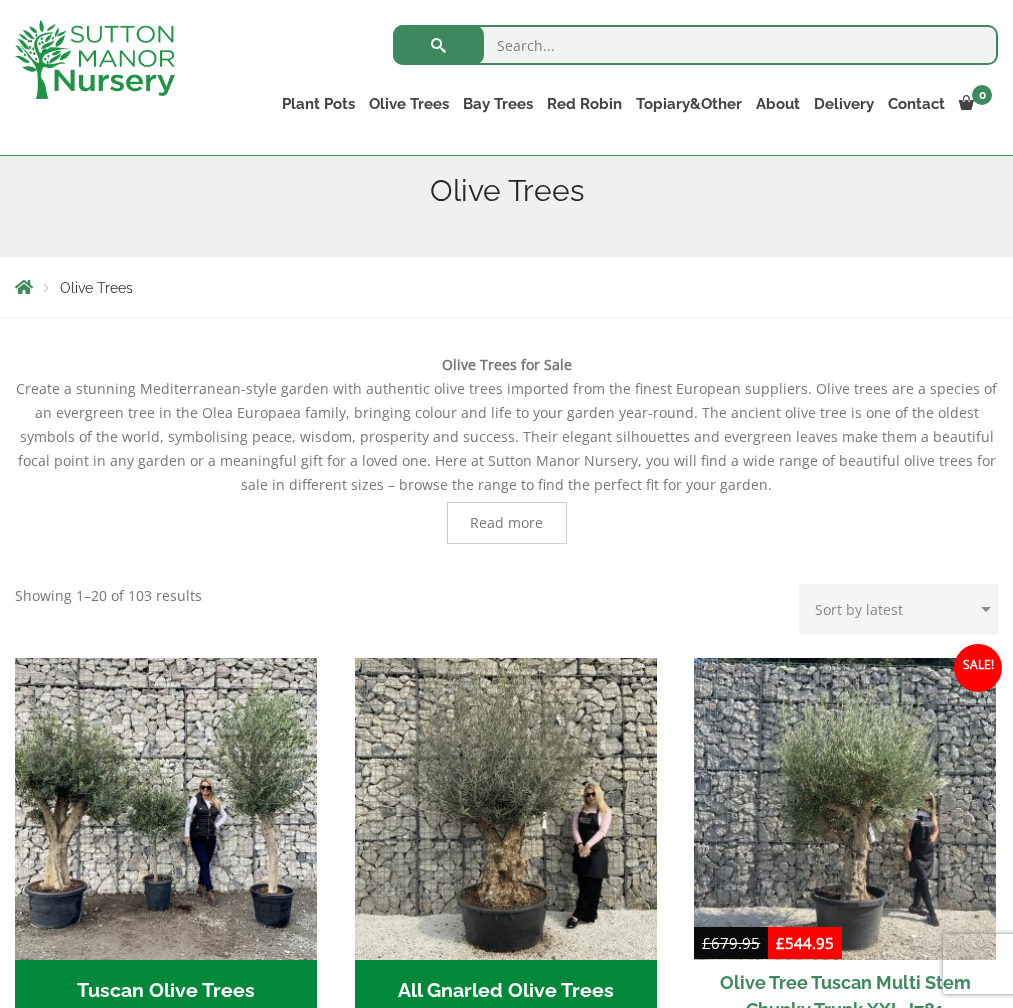 select on "price" 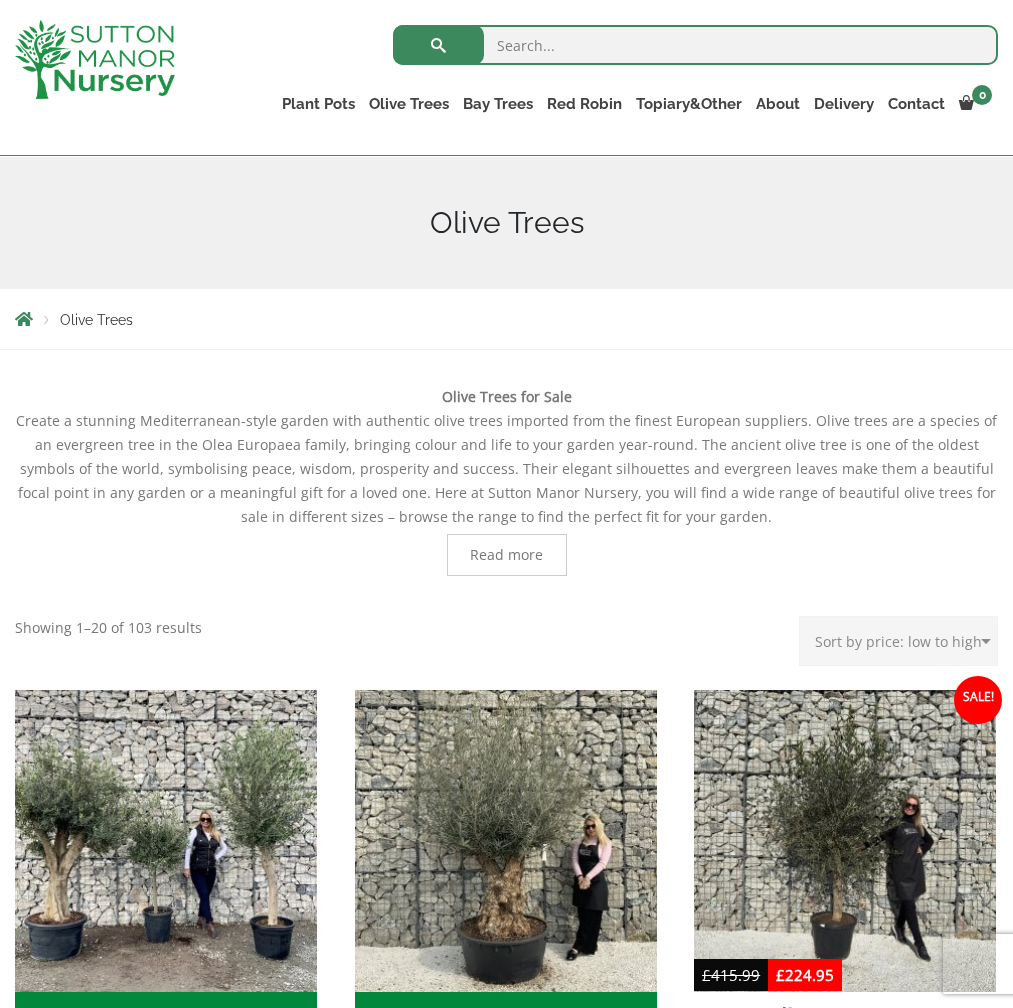 scroll, scrollTop: 330, scrollLeft: 0, axis: vertical 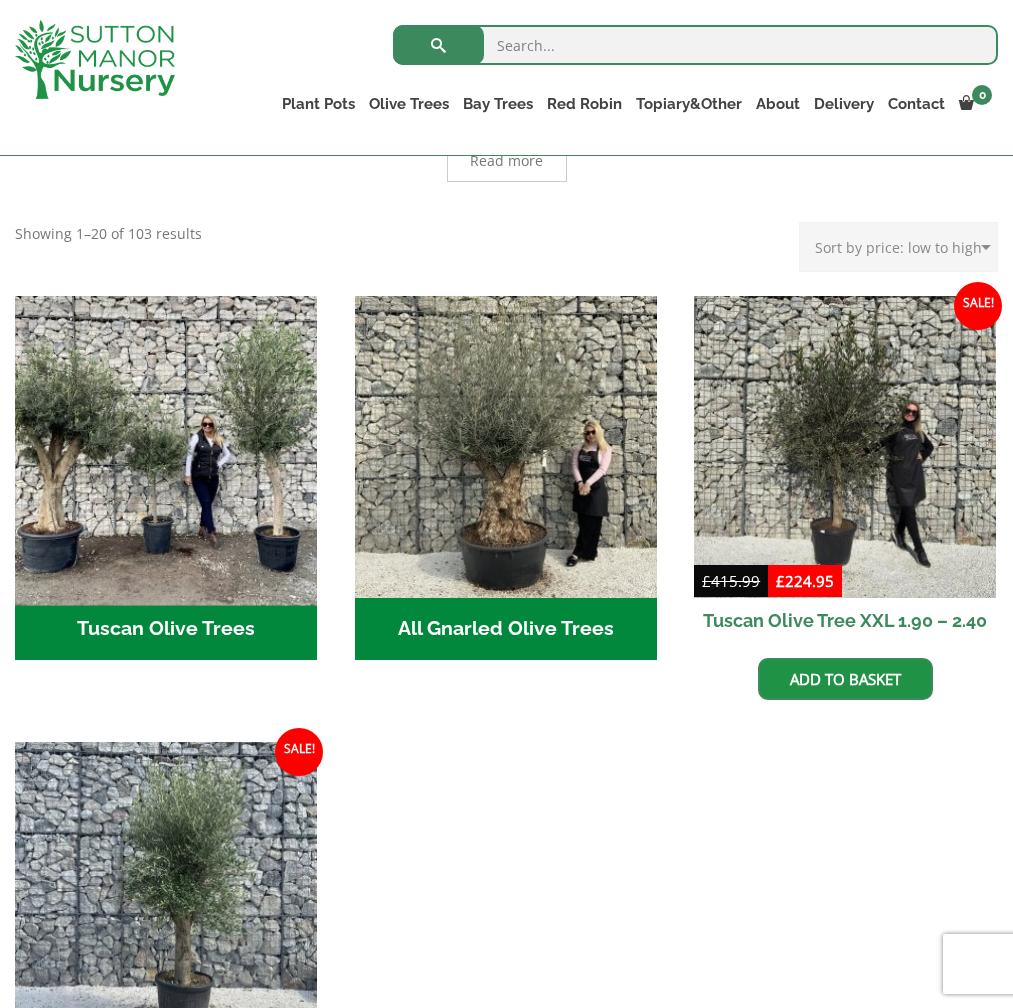 click at bounding box center [165, 446] 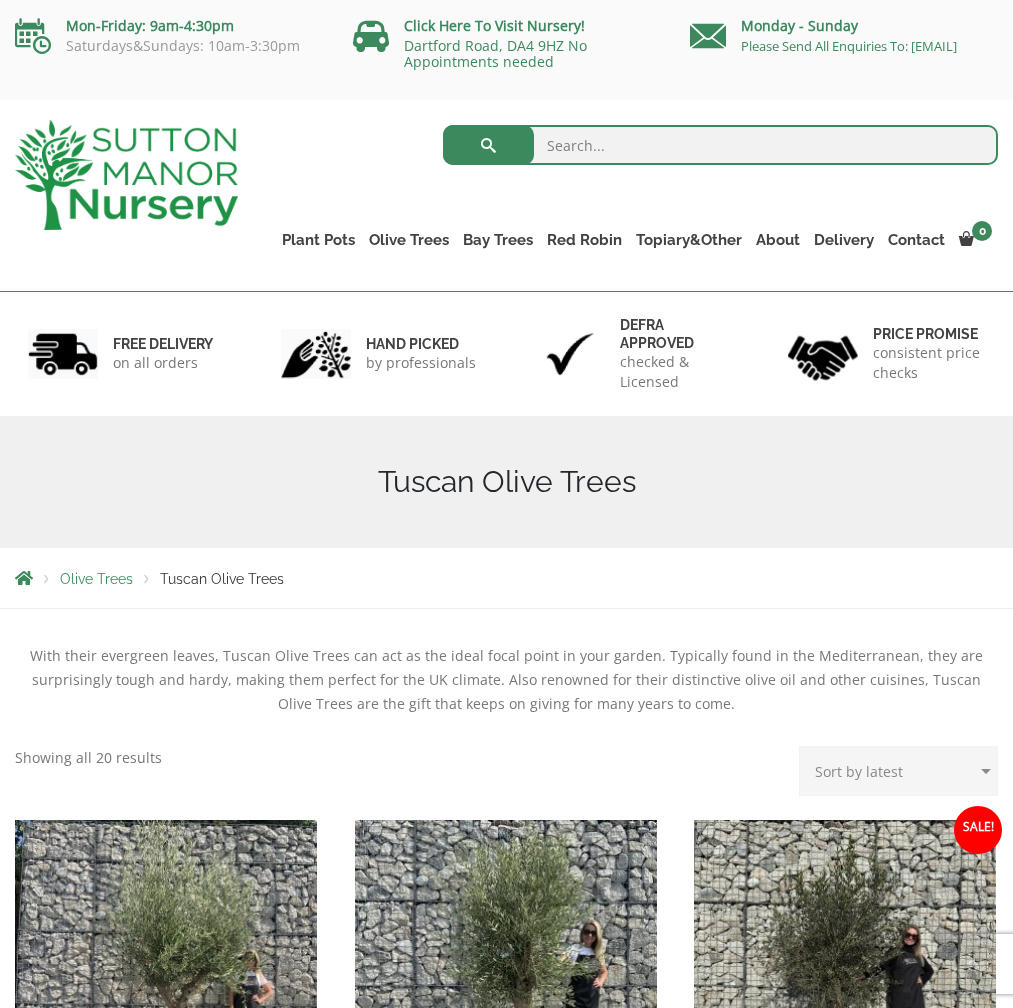 scroll, scrollTop: 221, scrollLeft: 0, axis: vertical 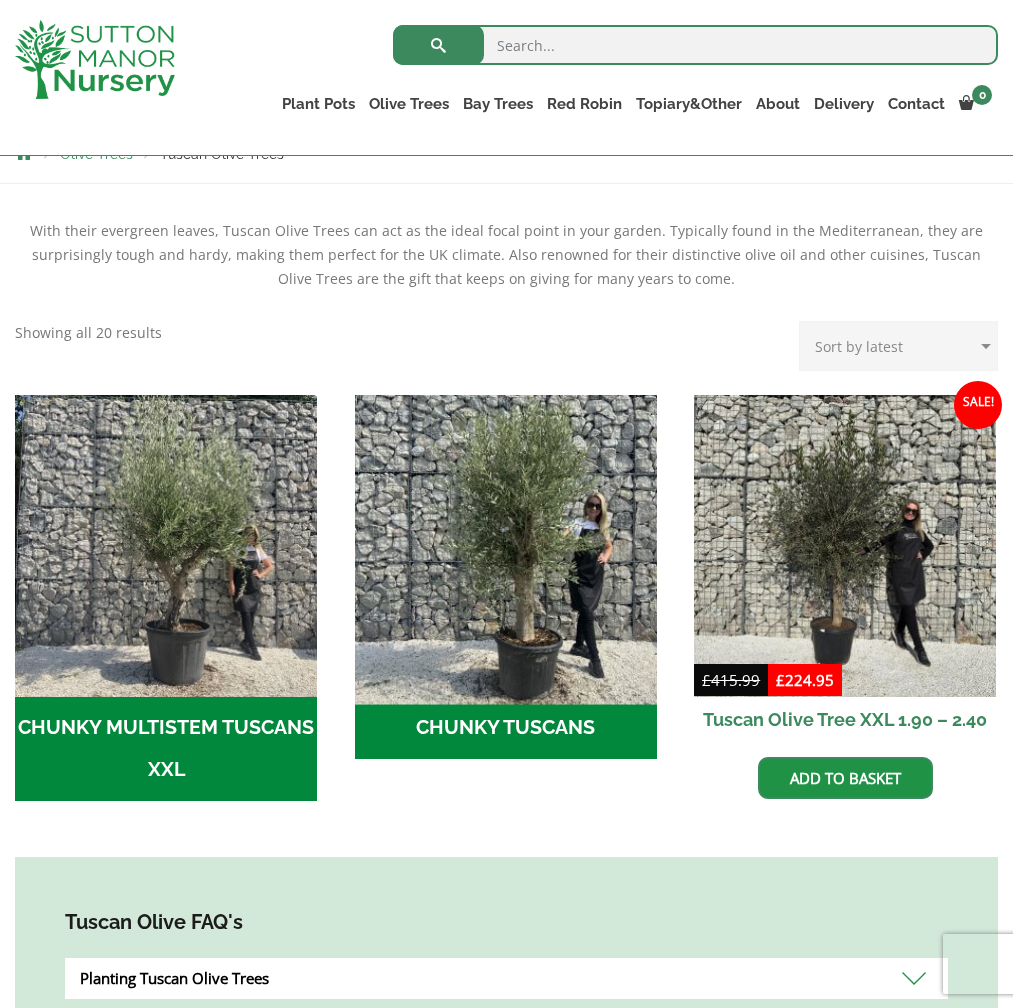 click at bounding box center [505, 545] 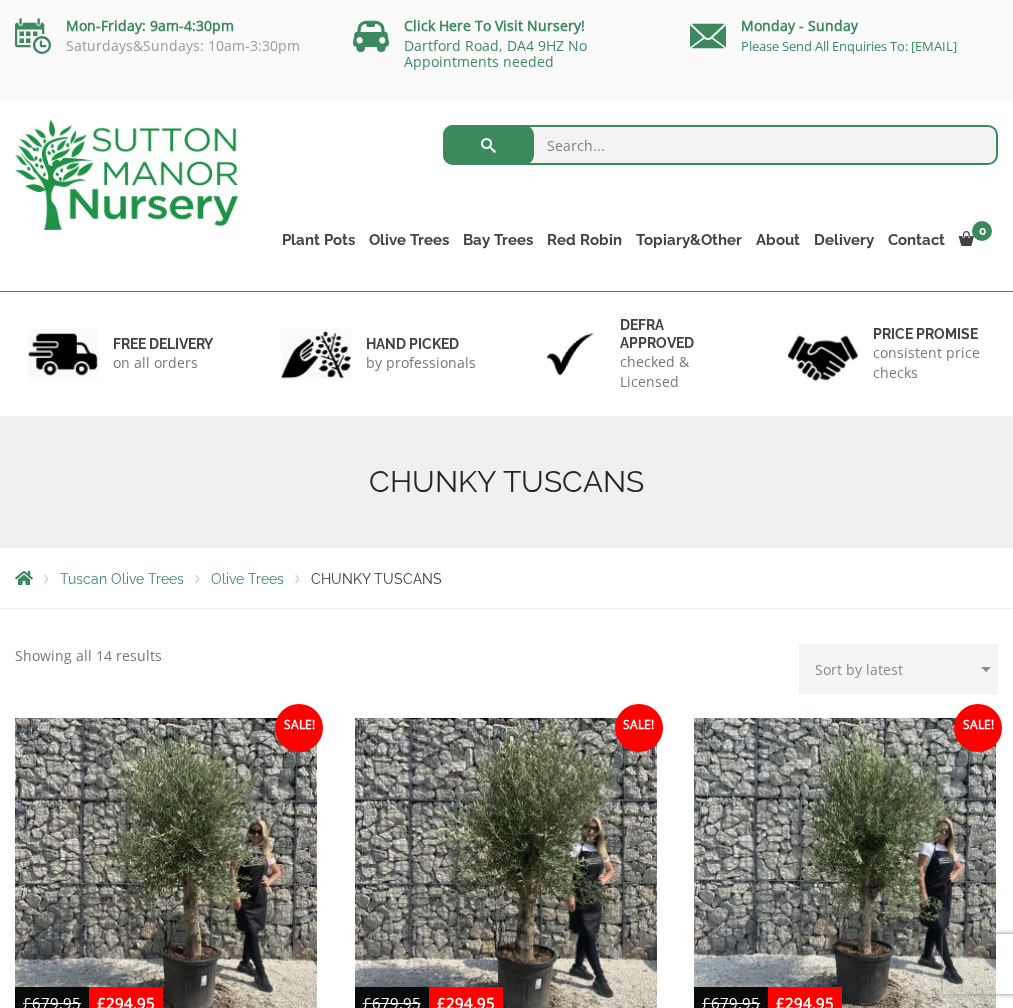 scroll, scrollTop: 0, scrollLeft: 0, axis: both 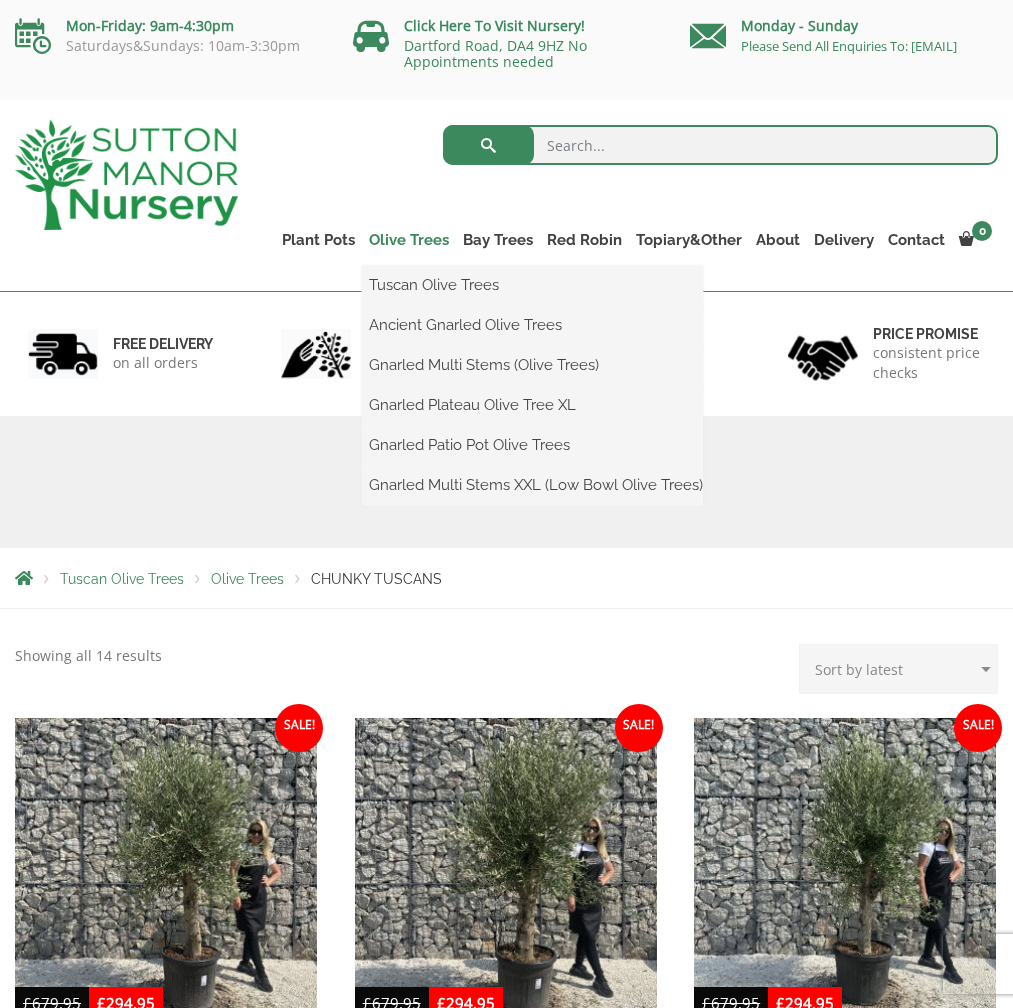 click on "Olive Trees" at bounding box center (409, 240) 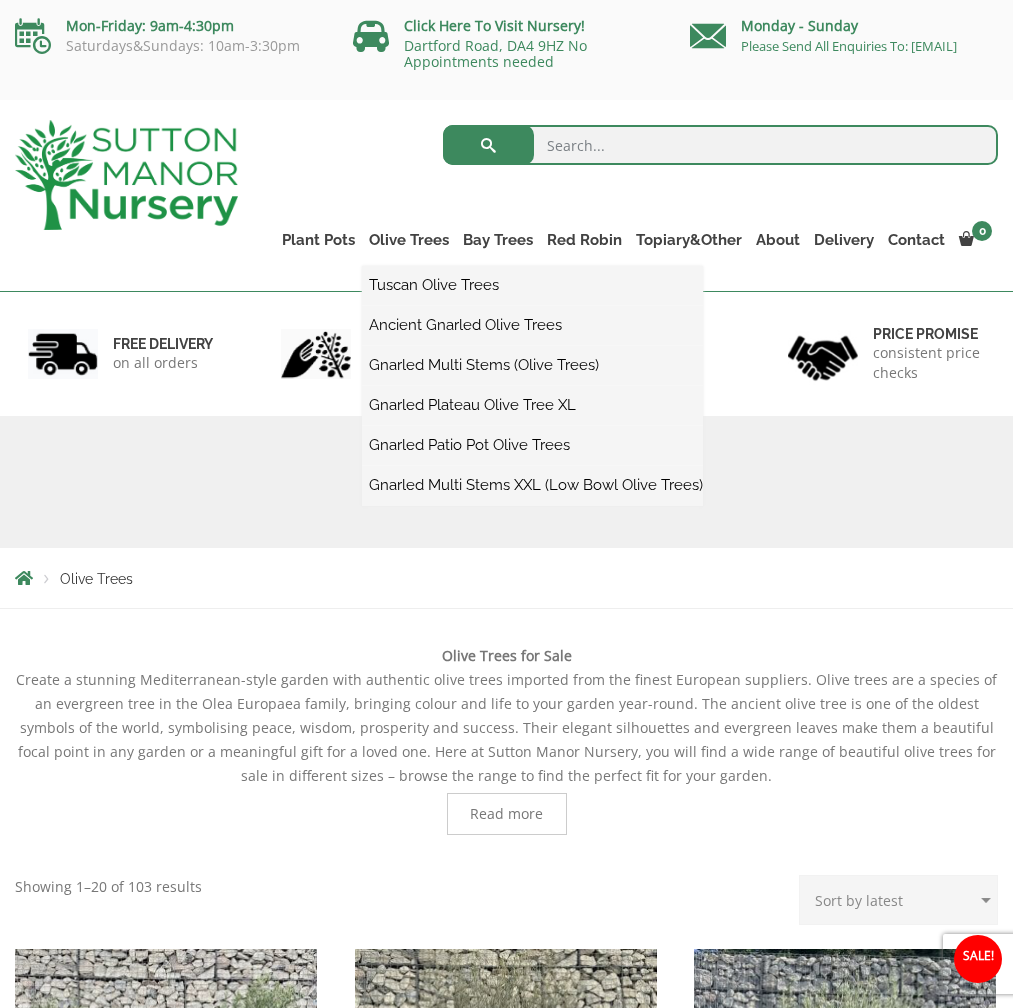 scroll, scrollTop: 0, scrollLeft: 0, axis: both 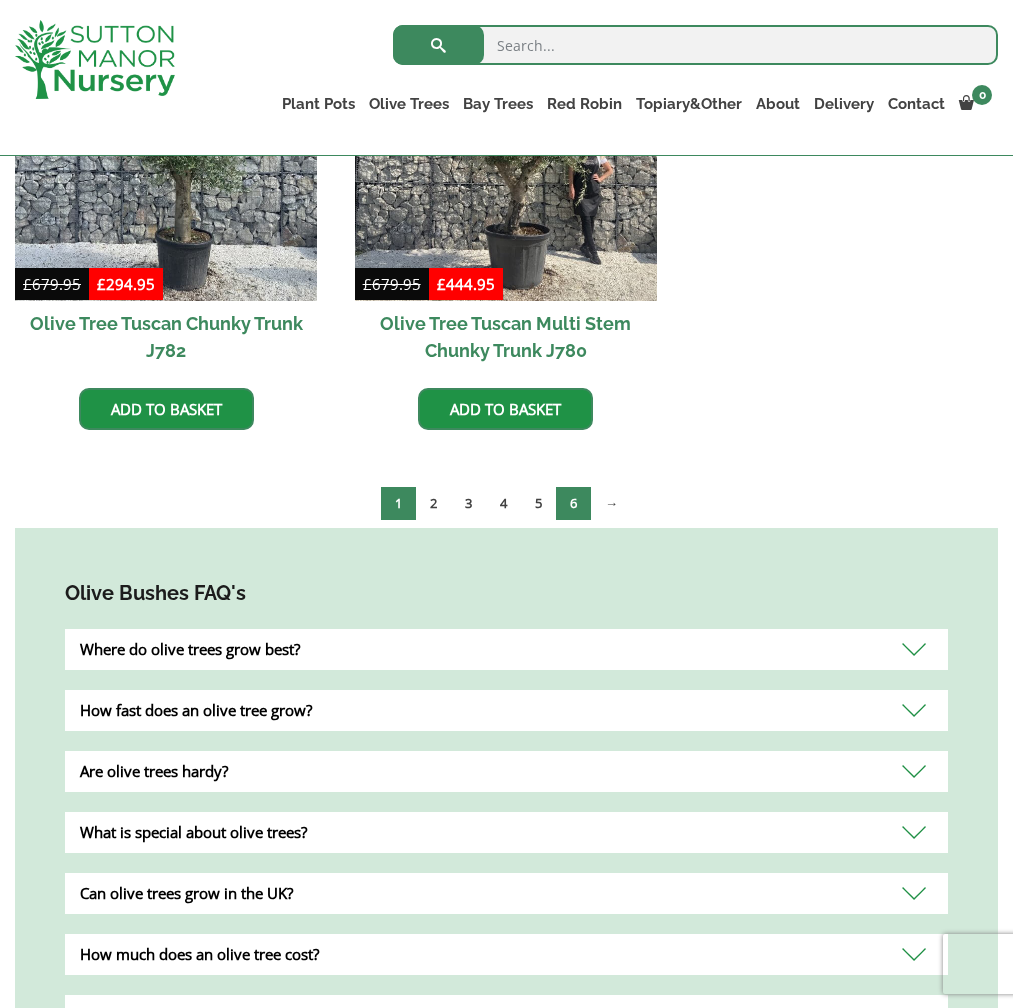 click on "6" at bounding box center [573, 503] 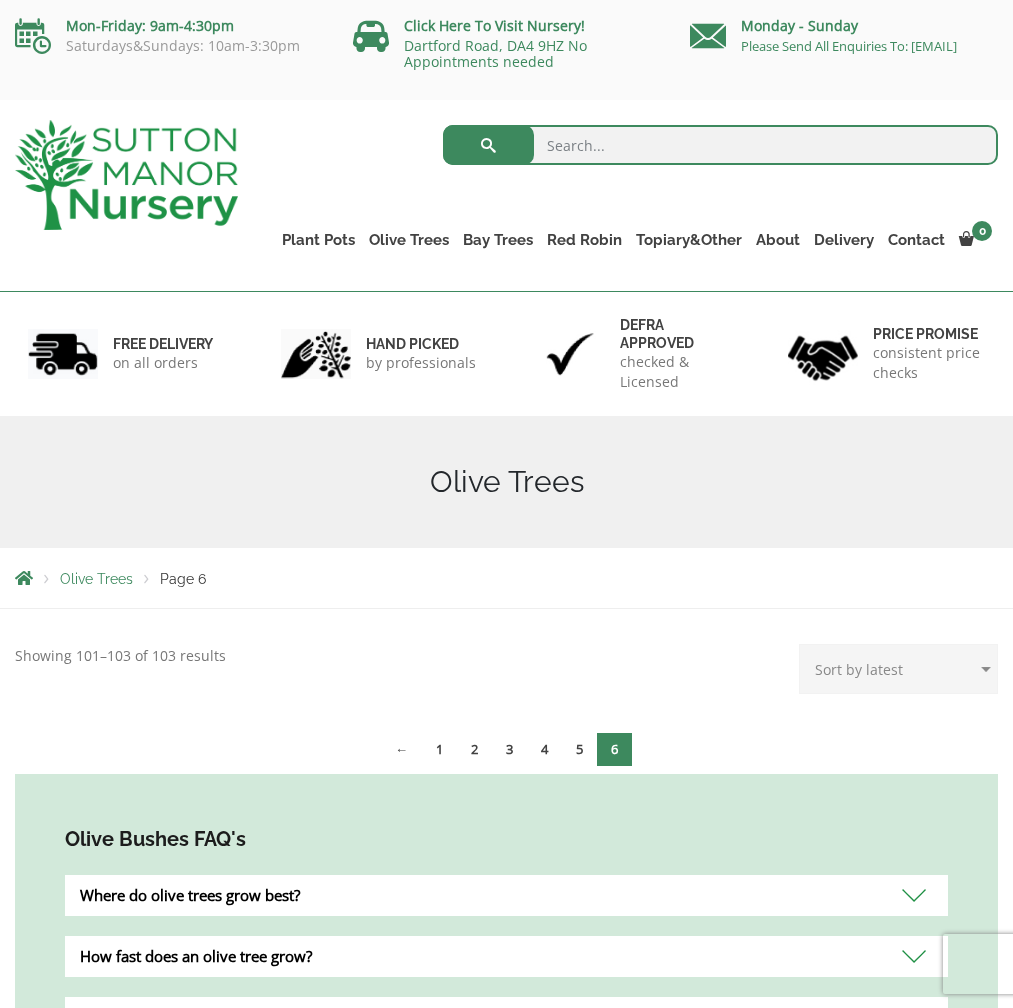 scroll, scrollTop: 0, scrollLeft: 0, axis: both 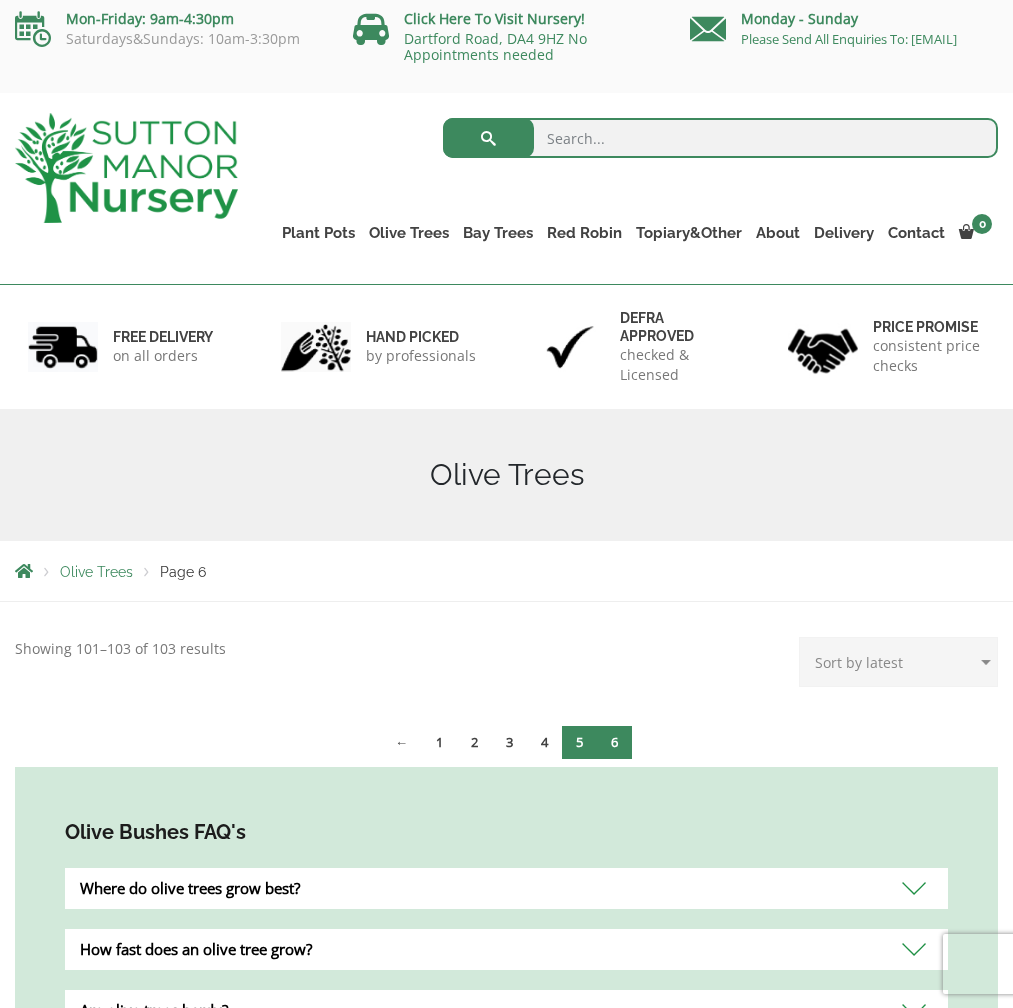 click on "5" at bounding box center (579, 742) 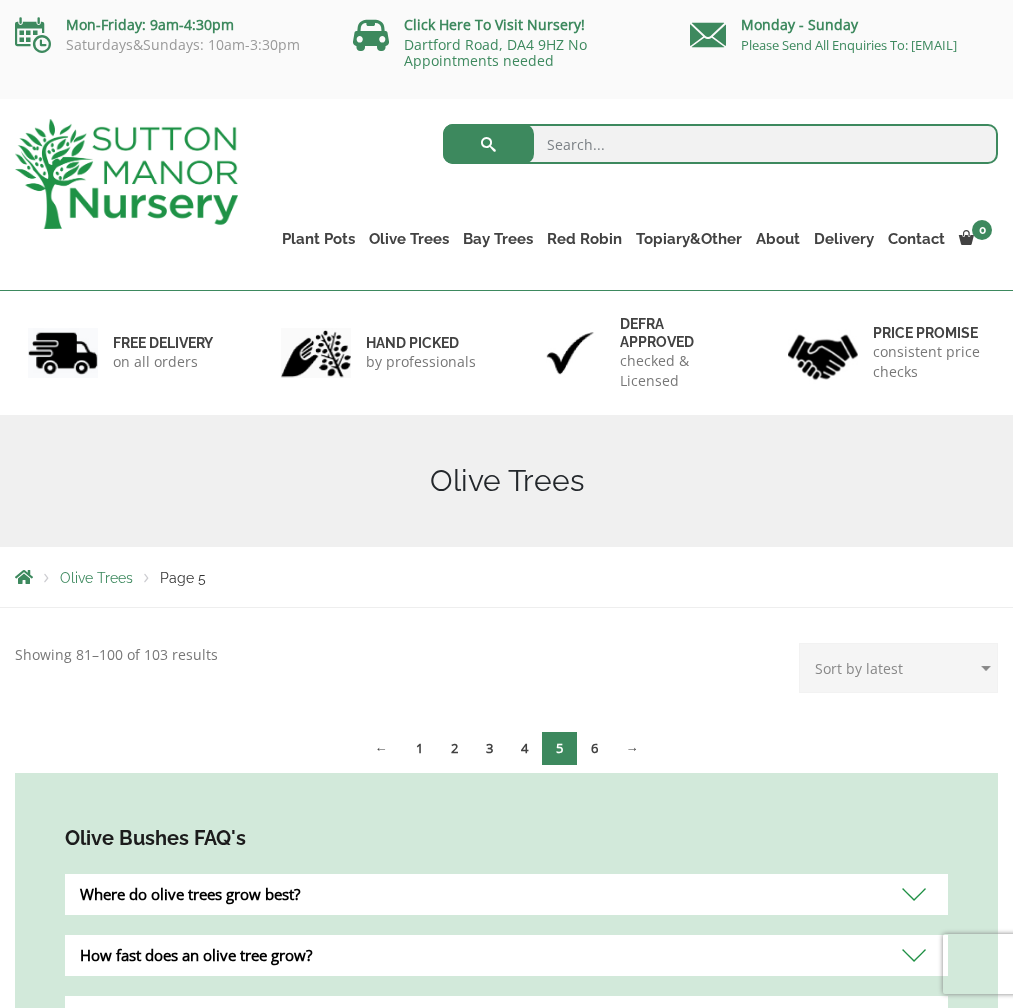 scroll, scrollTop: 1, scrollLeft: 0, axis: vertical 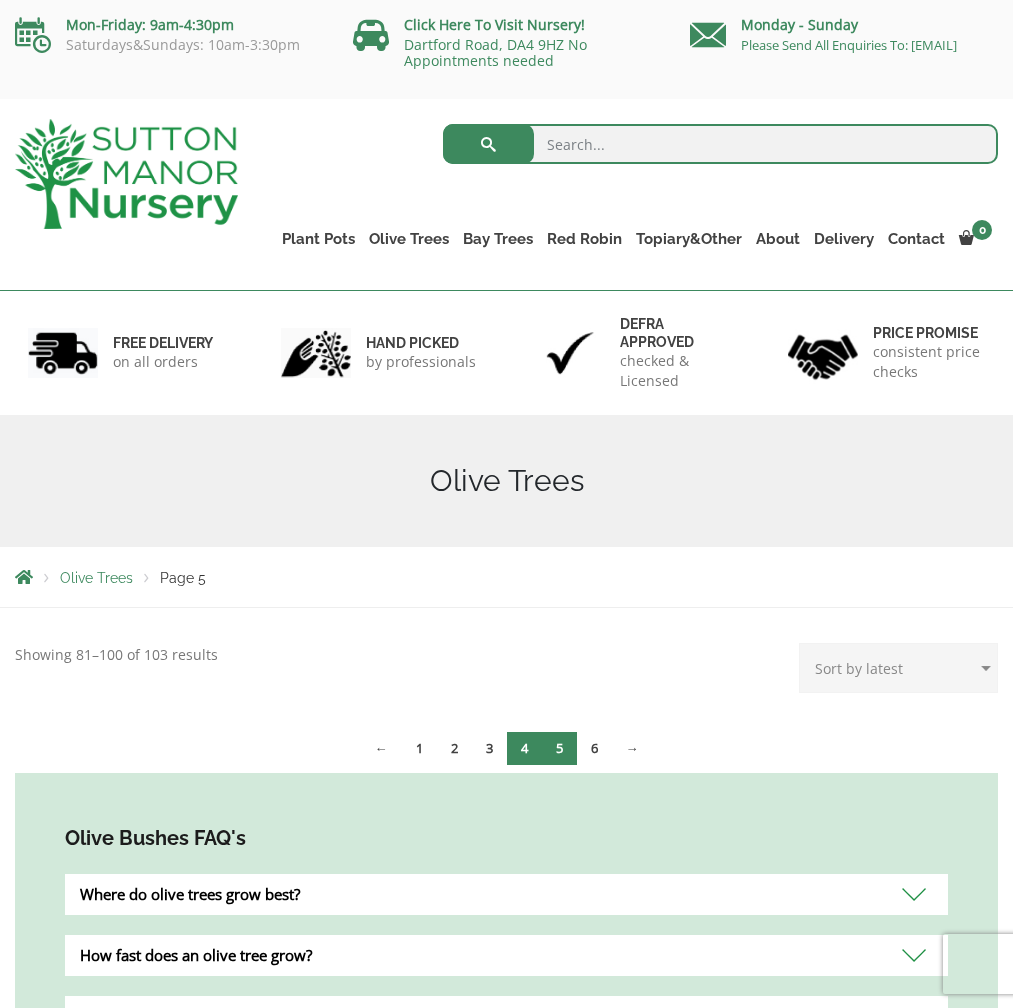 click on "4" at bounding box center (524, 748) 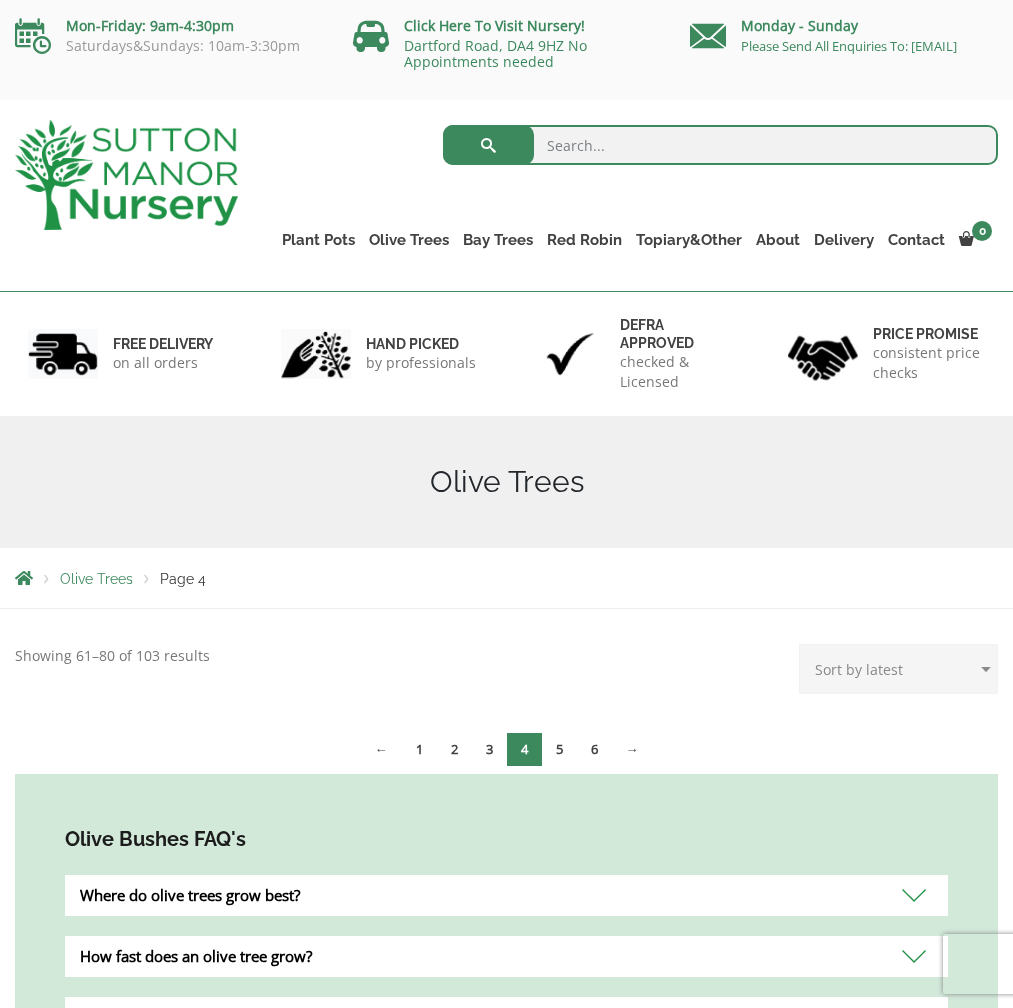scroll, scrollTop: 0, scrollLeft: 0, axis: both 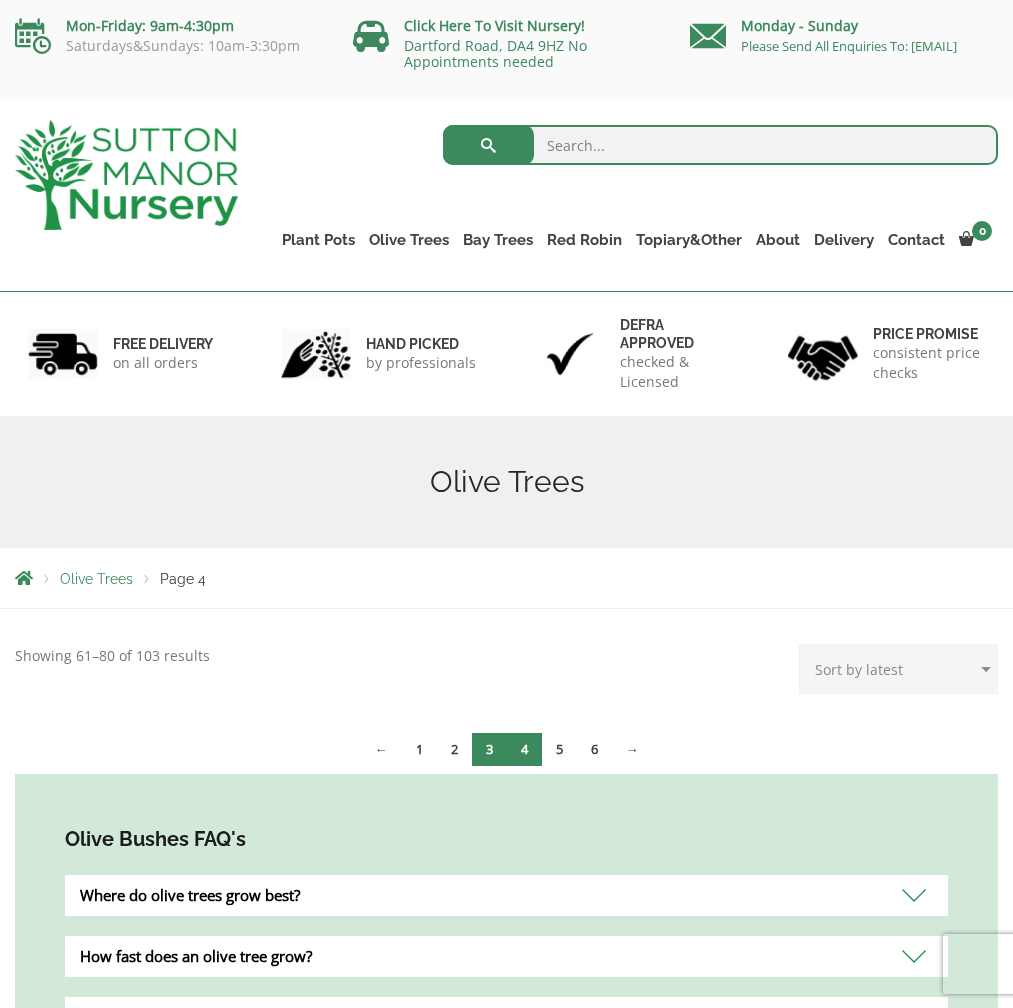 click on "3" at bounding box center (489, 749) 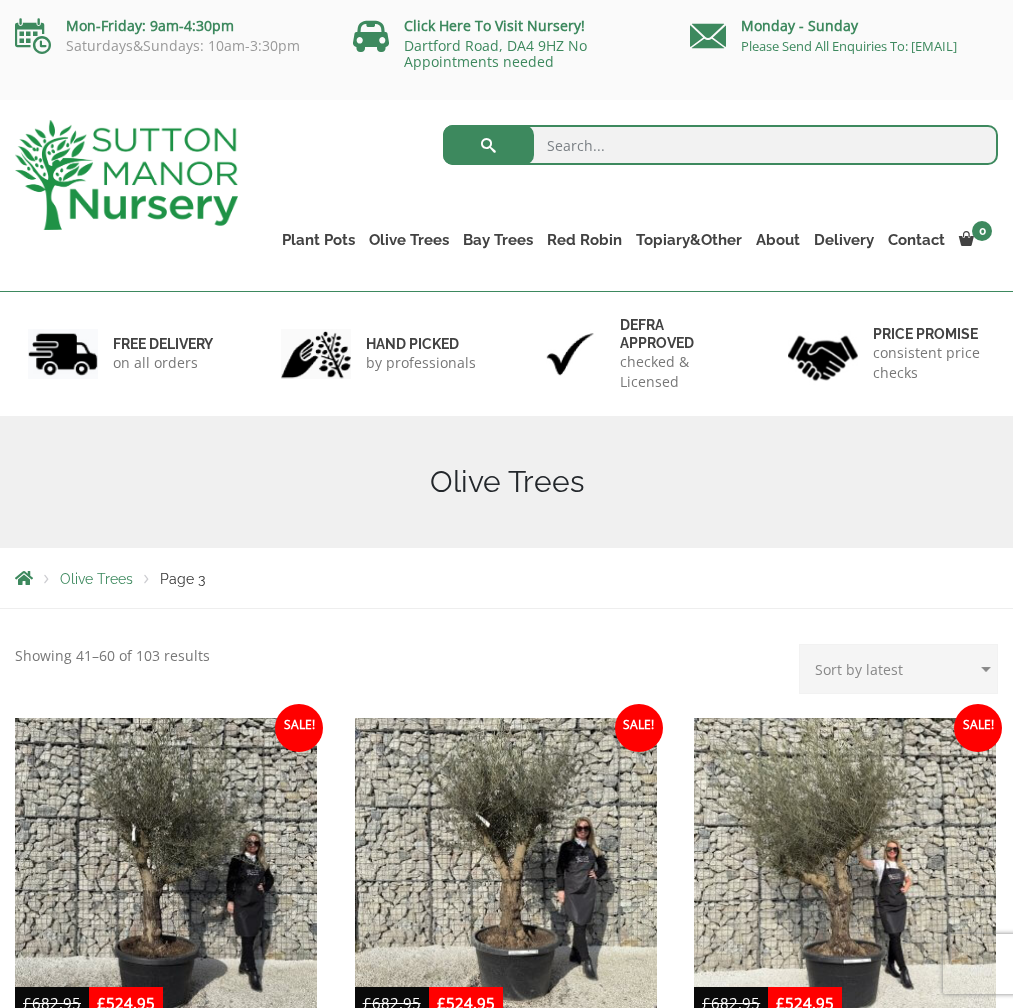 scroll, scrollTop: 0, scrollLeft: 0, axis: both 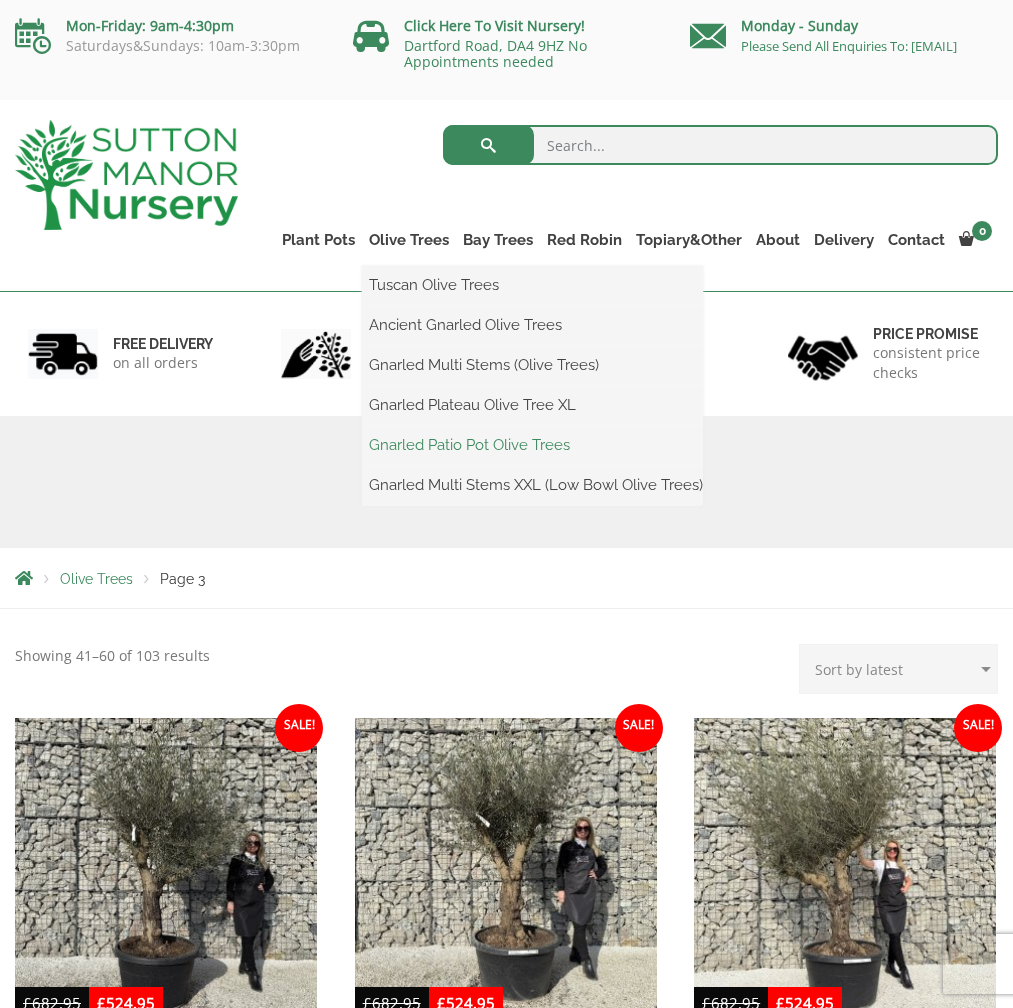 click on "Gnarled Patio Pot Olive Trees" at bounding box center (532, 445) 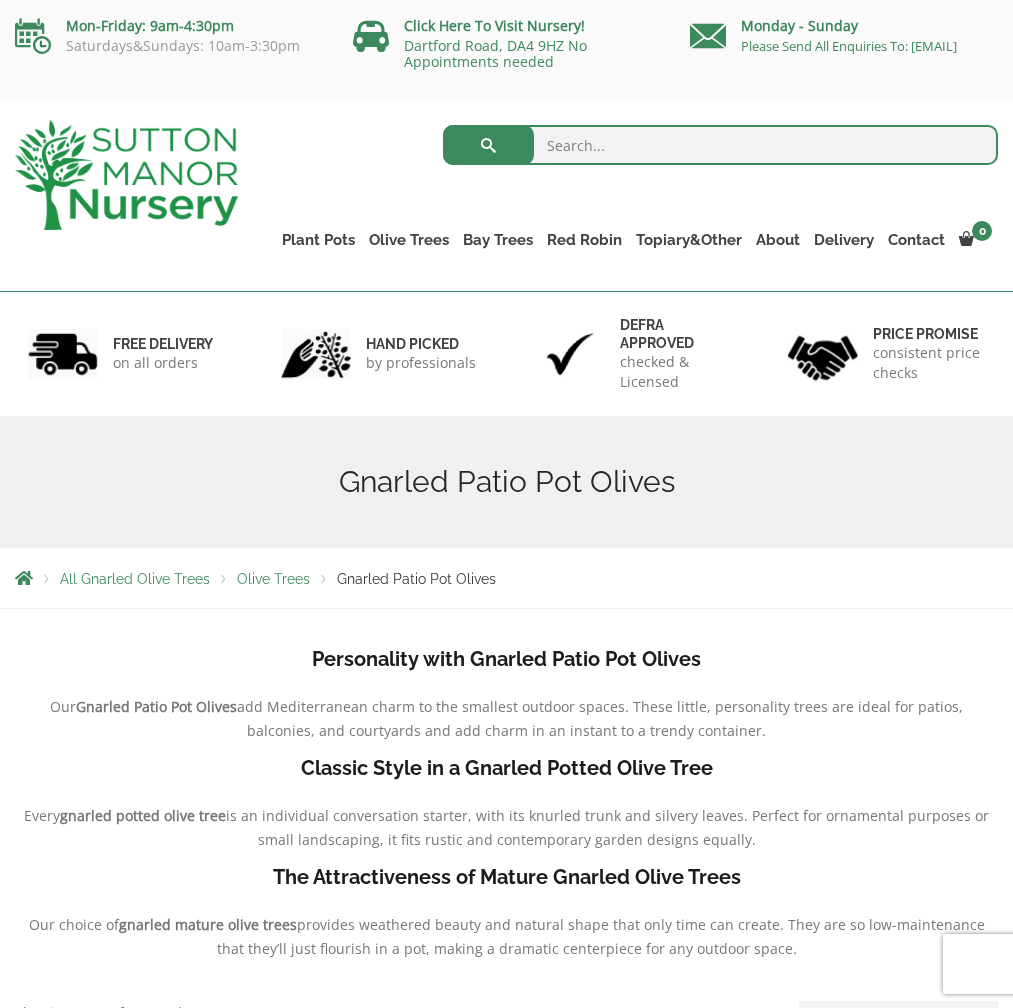 scroll, scrollTop: 0, scrollLeft: 0, axis: both 